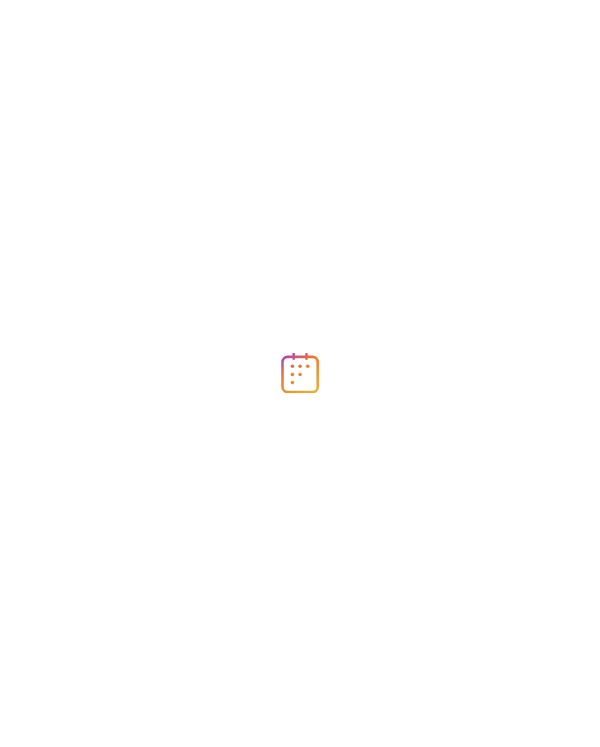scroll, scrollTop: 0, scrollLeft: 0, axis: both 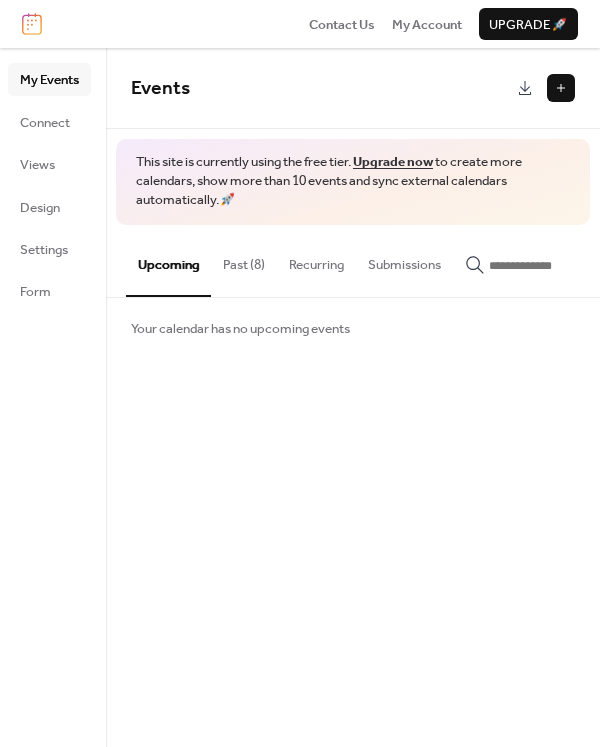 click on "Past (8)" at bounding box center (244, 260) 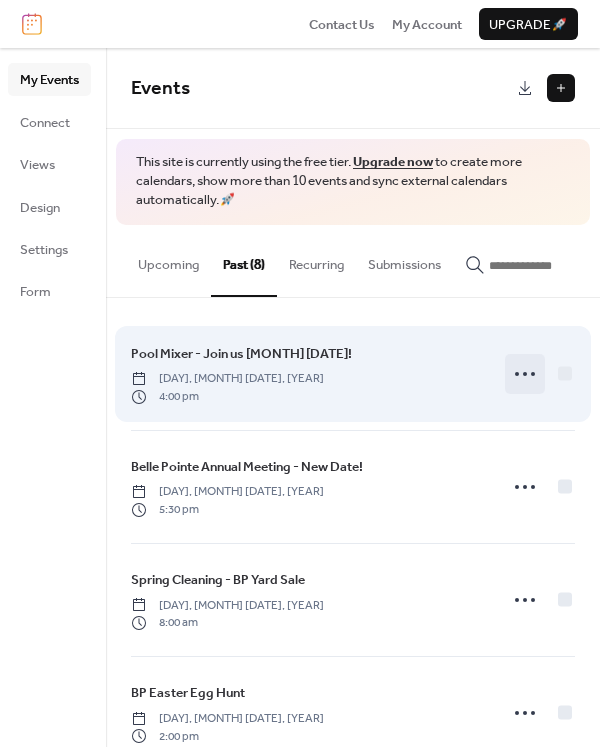 click 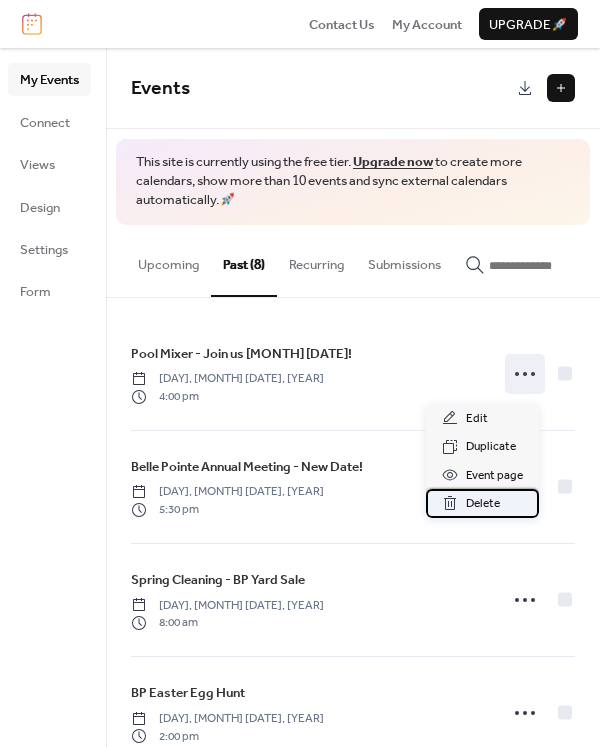 click on "Delete" at bounding box center [483, 504] 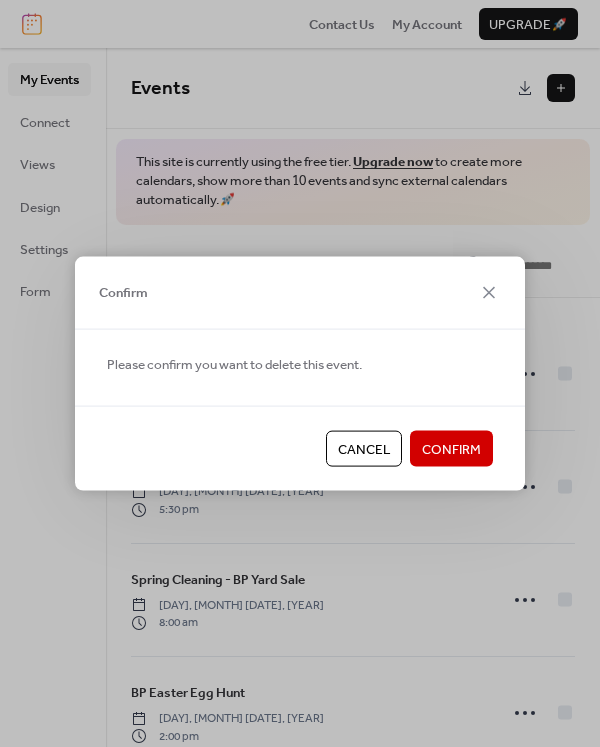 click on "Confirm" at bounding box center [451, 450] 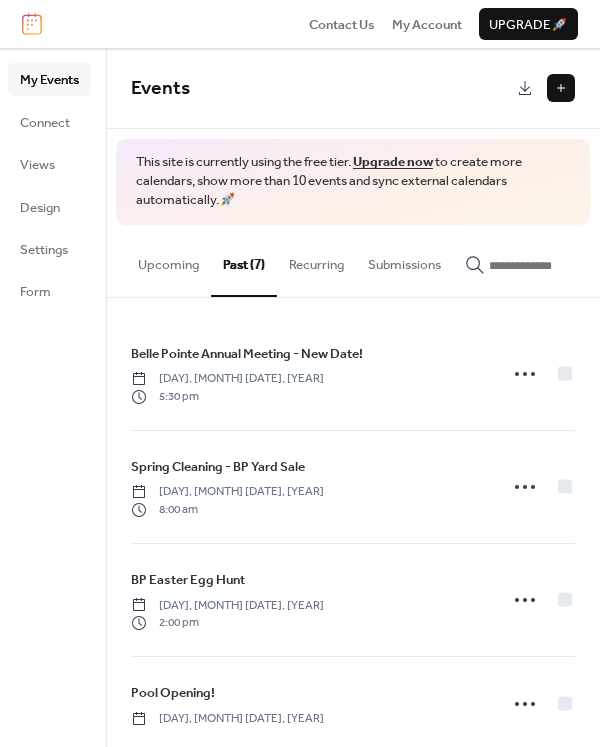 scroll, scrollTop: 100, scrollLeft: 0, axis: vertical 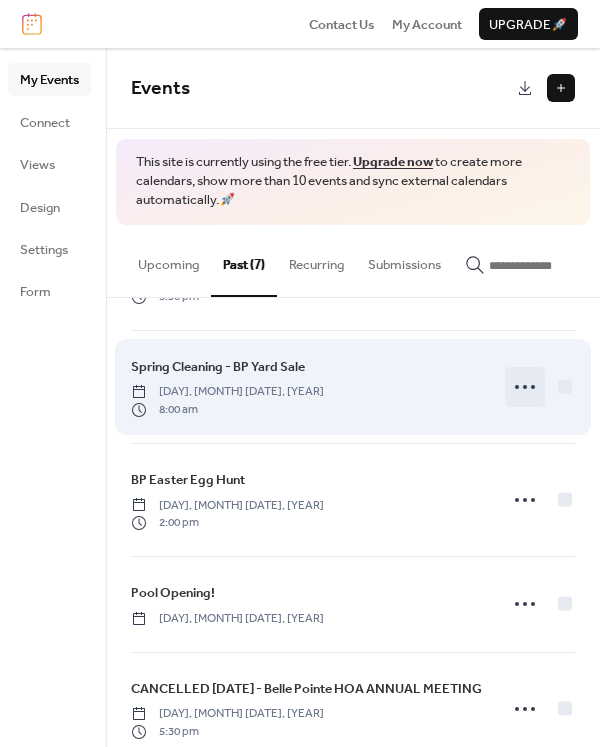 click 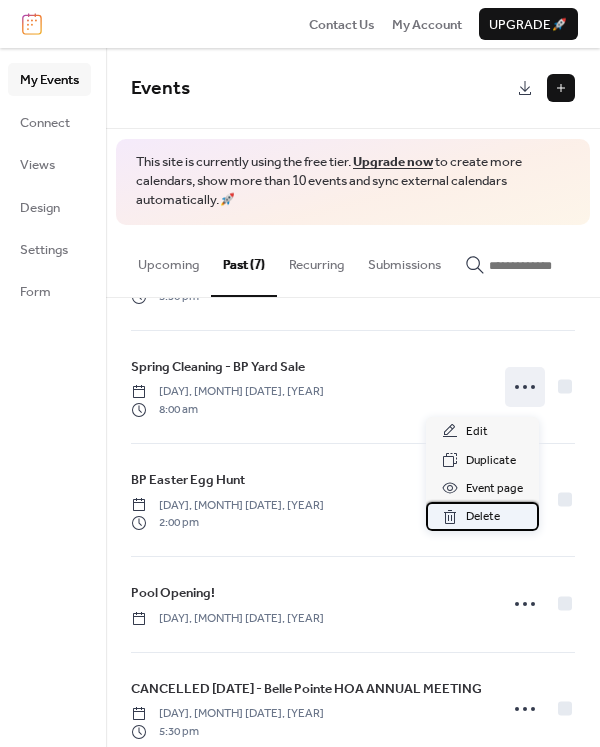 click on "Delete" at bounding box center (483, 517) 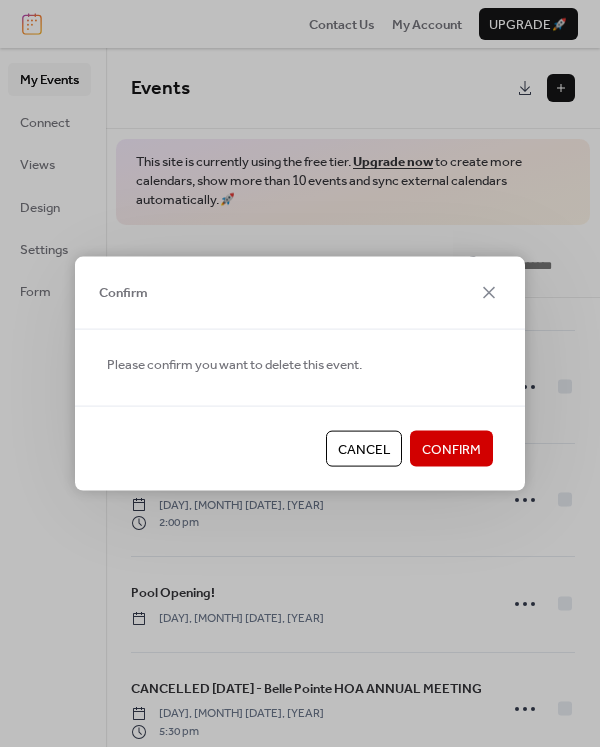 click on "Confirm" at bounding box center (451, 450) 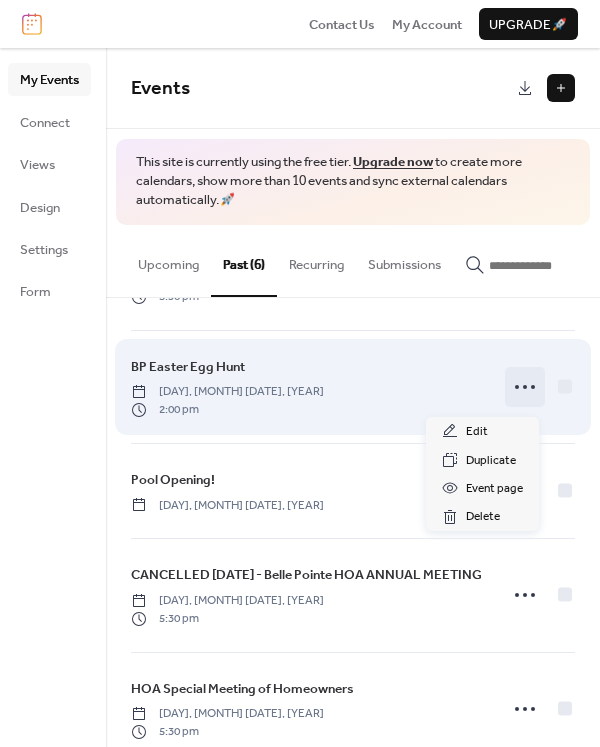click 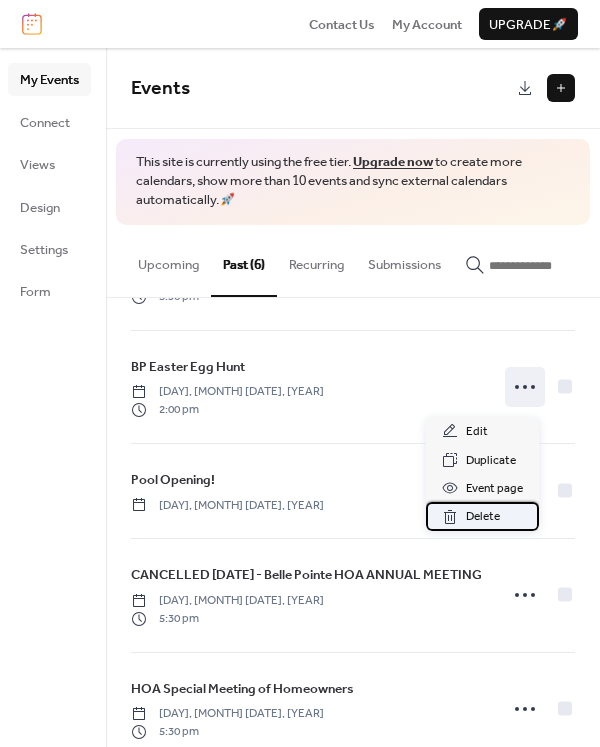 click on "Delete" at bounding box center [483, 517] 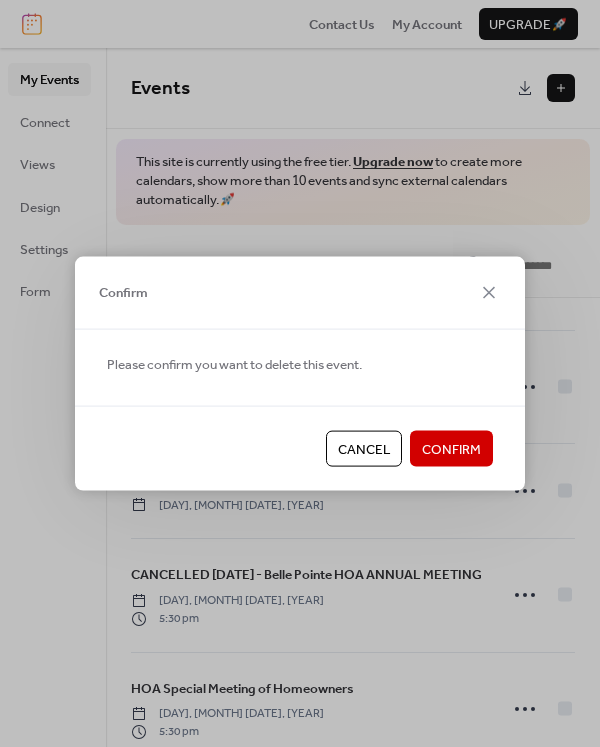 click on "Confirm" at bounding box center (451, 450) 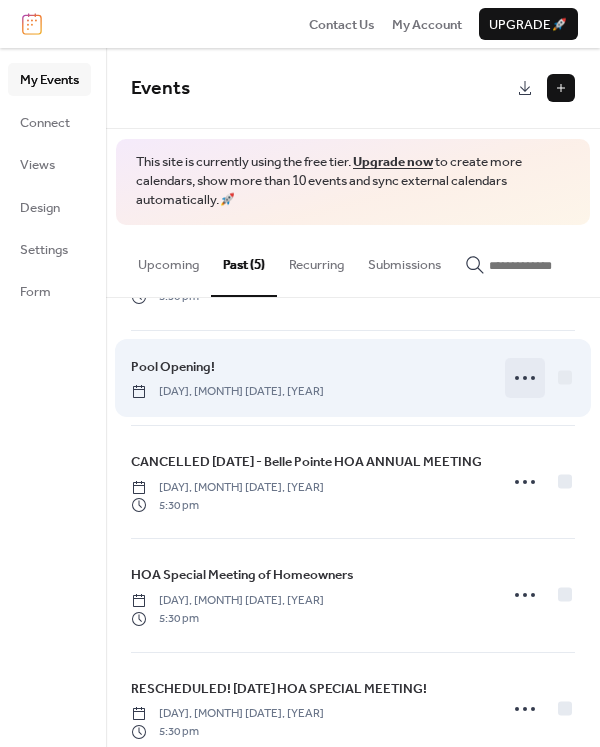 click 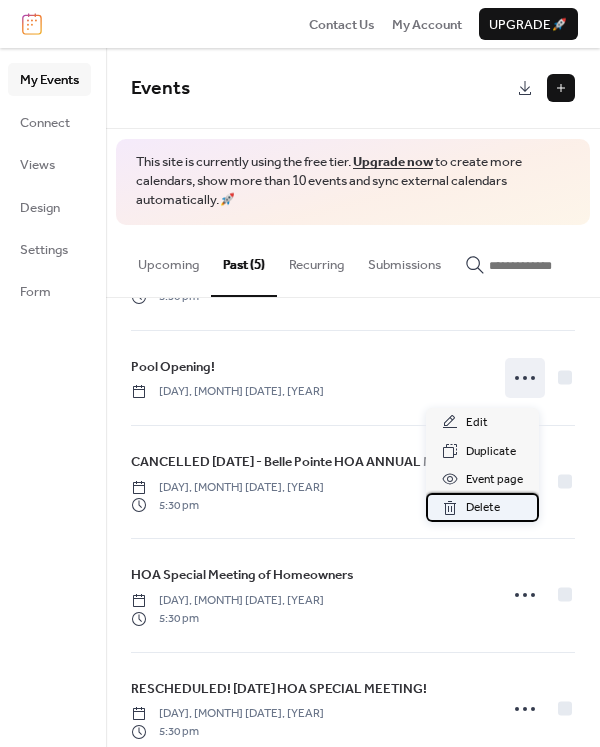 click on "Delete" at bounding box center [483, 508] 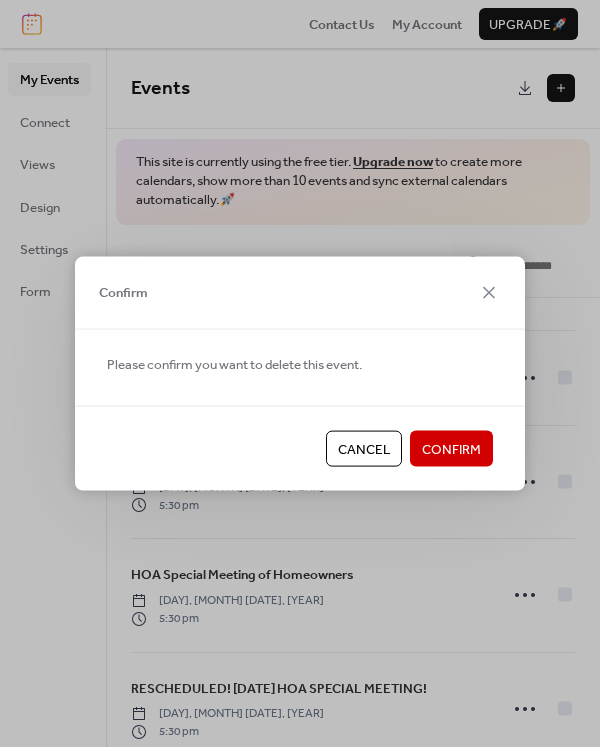 click on "Confirm" at bounding box center (451, 450) 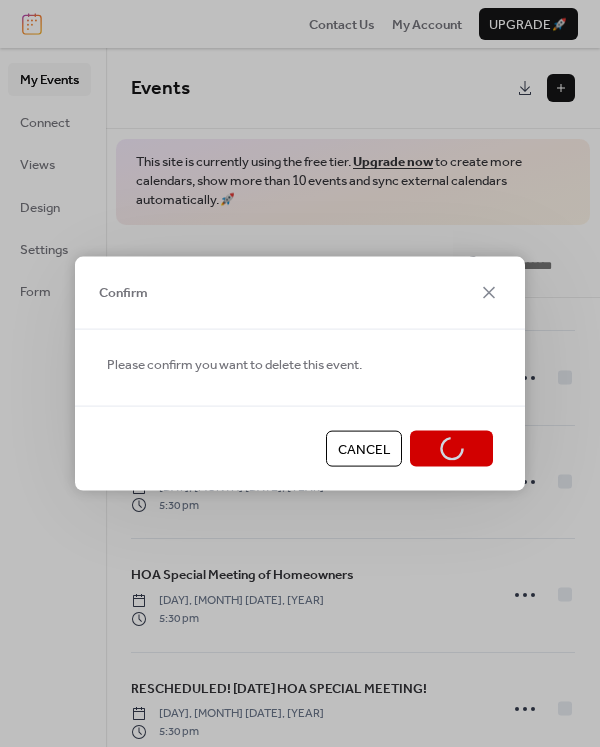 scroll, scrollTop: 49, scrollLeft: 0, axis: vertical 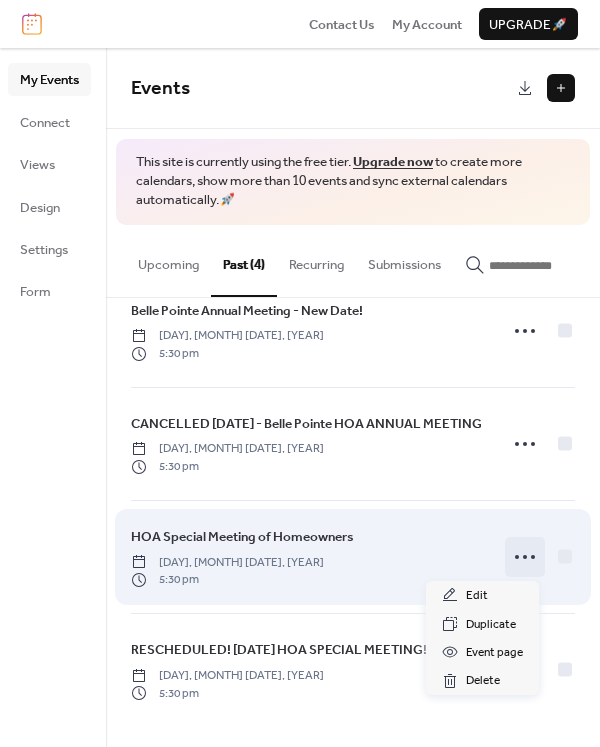click 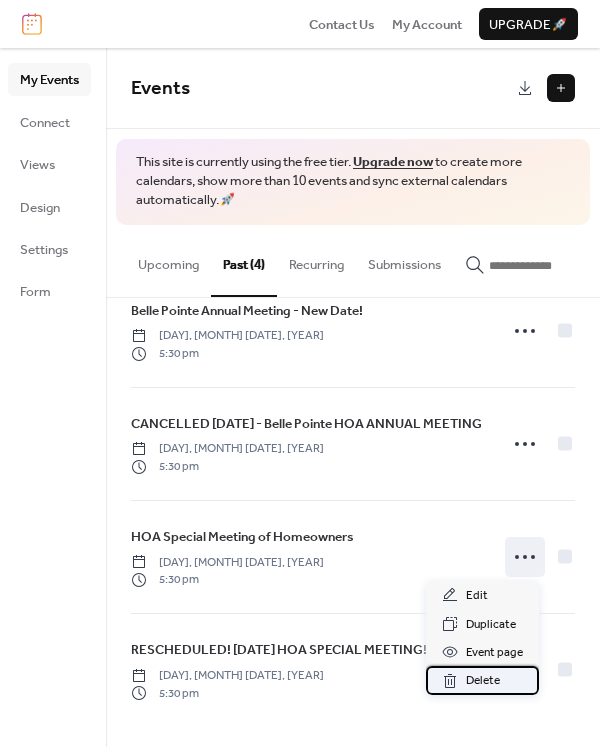 click on "Delete" at bounding box center [483, 681] 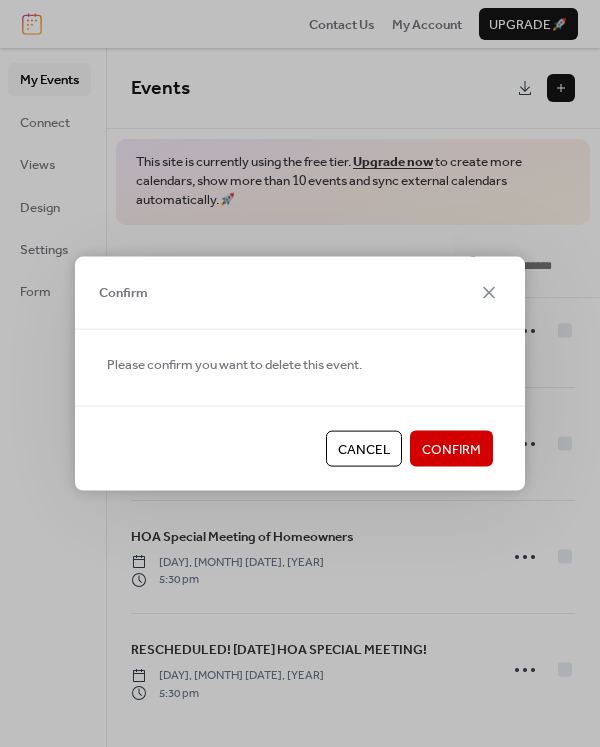 click on "Confirm" at bounding box center [451, 450] 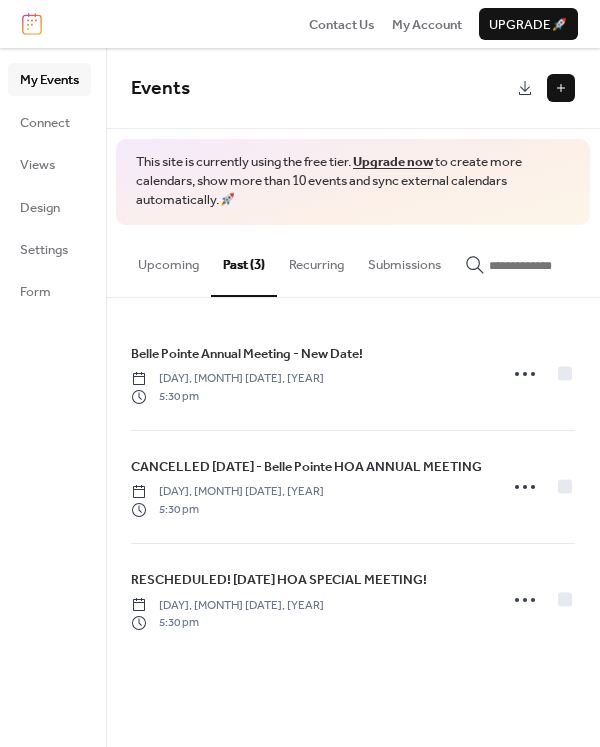 scroll, scrollTop: 0, scrollLeft: 0, axis: both 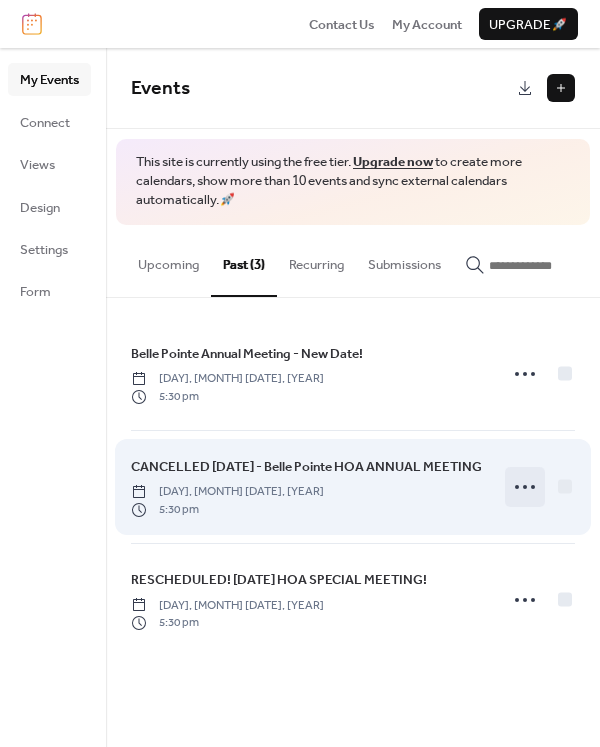 click 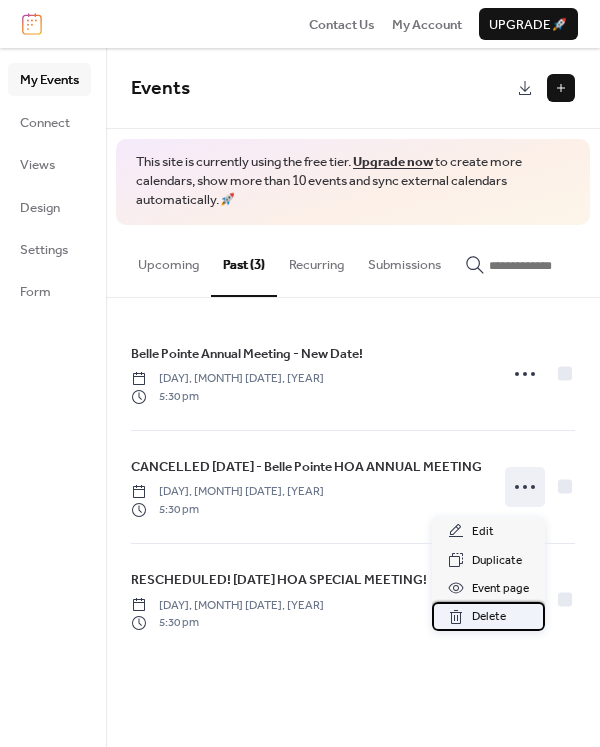 click on "Delete" at bounding box center (489, 617) 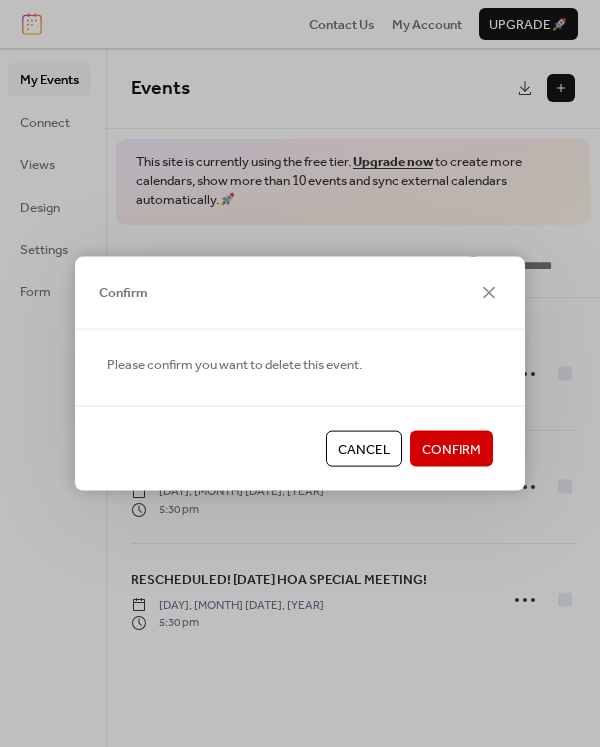 click on "Confirm" at bounding box center (451, 450) 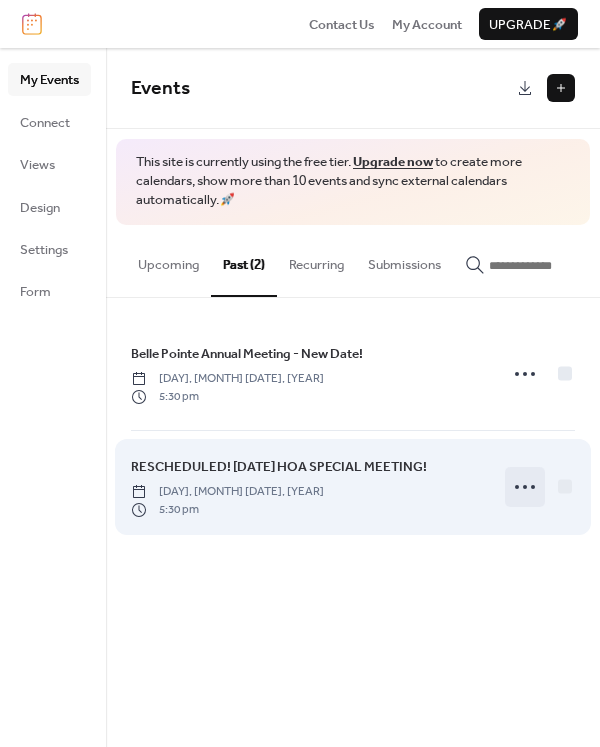 click 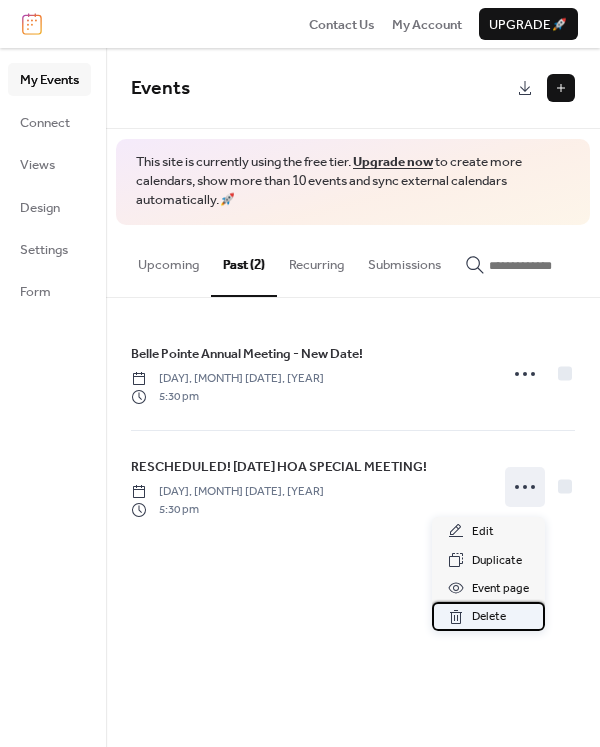 click on "Delete" at bounding box center [489, 617] 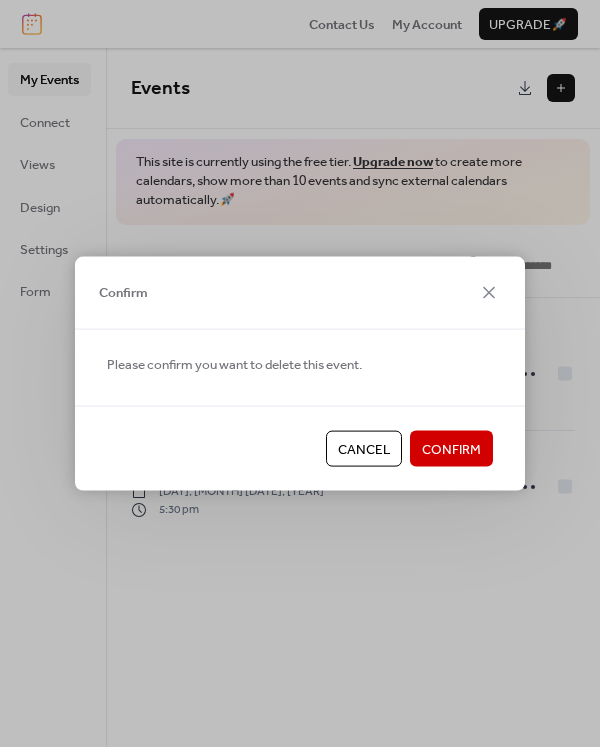 click on "Confirm" at bounding box center [451, 450] 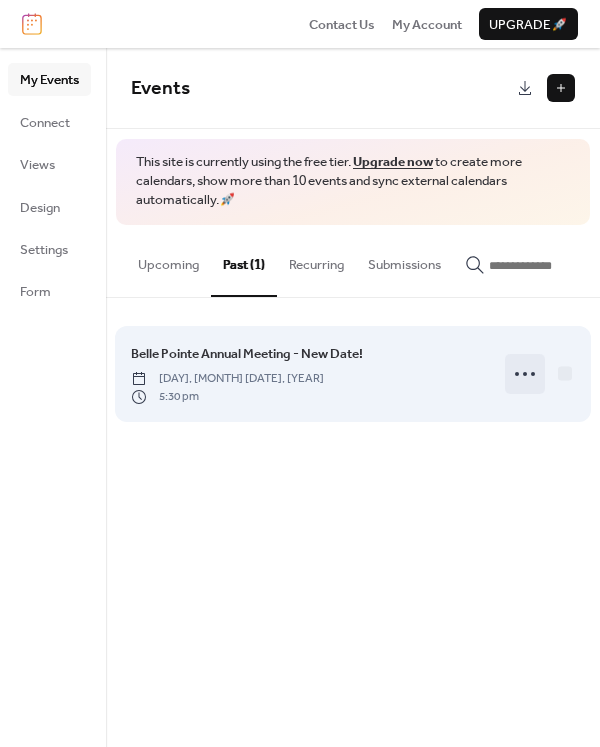 click 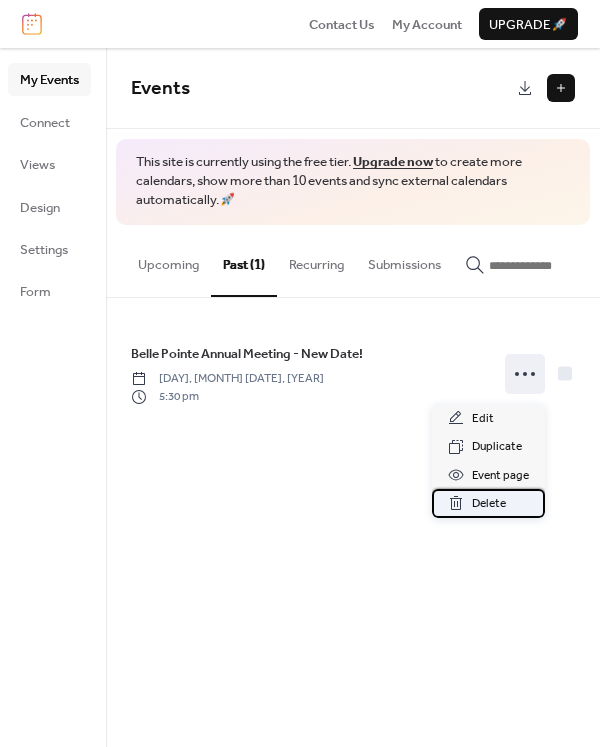 click on "Delete" at bounding box center [489, 504] 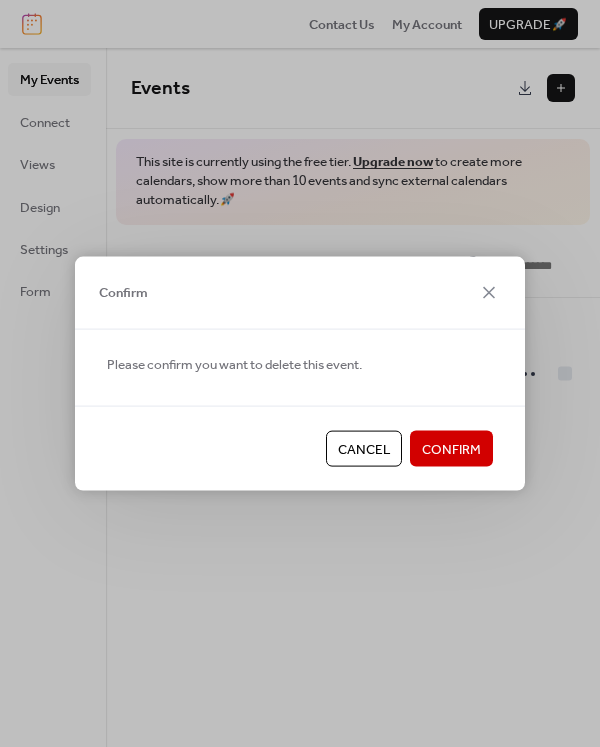 click on "Confirm" at bounding box center (451, 450) 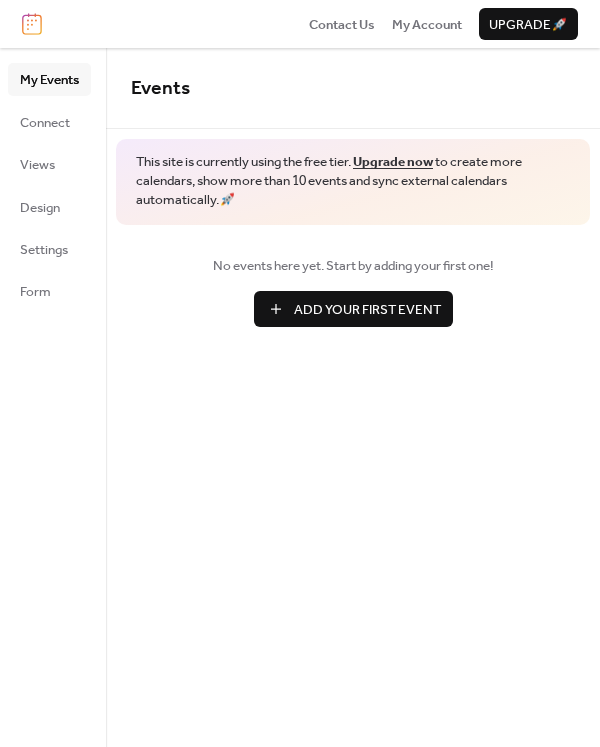 click on "My Events" at bounding box center (49, 80) 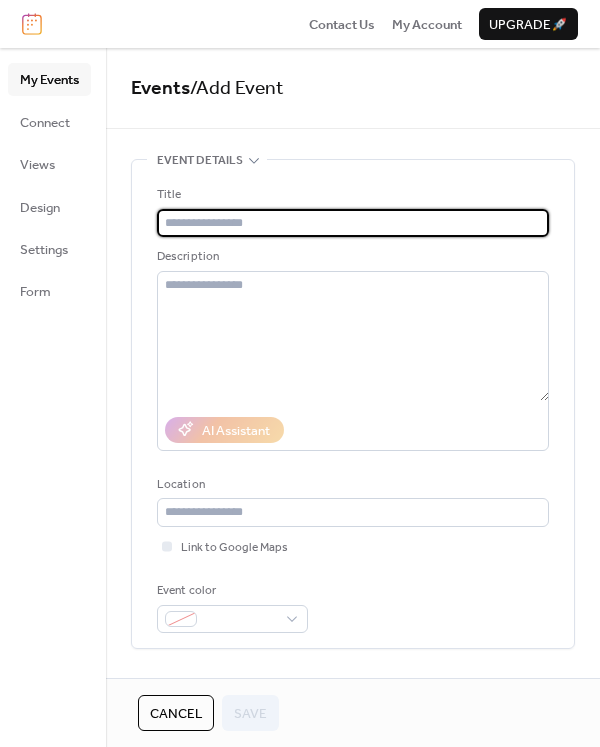 click at bounding box center (353, 223) 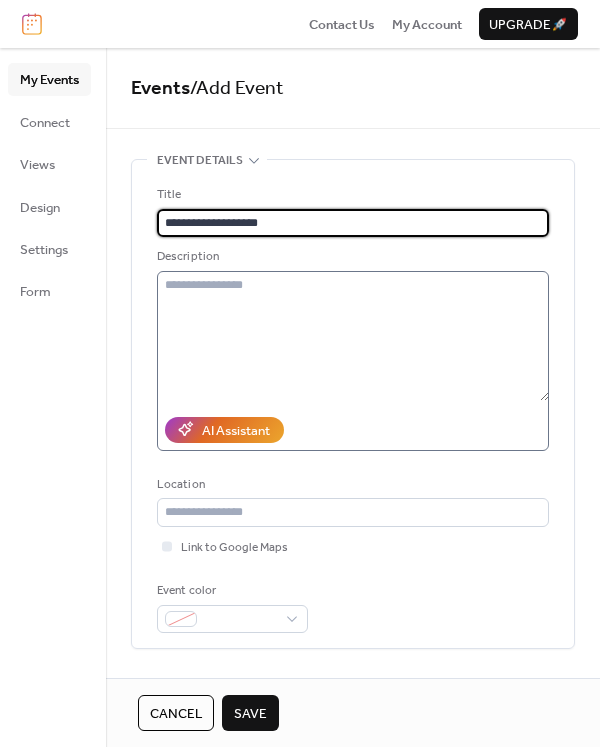 type on "**********" 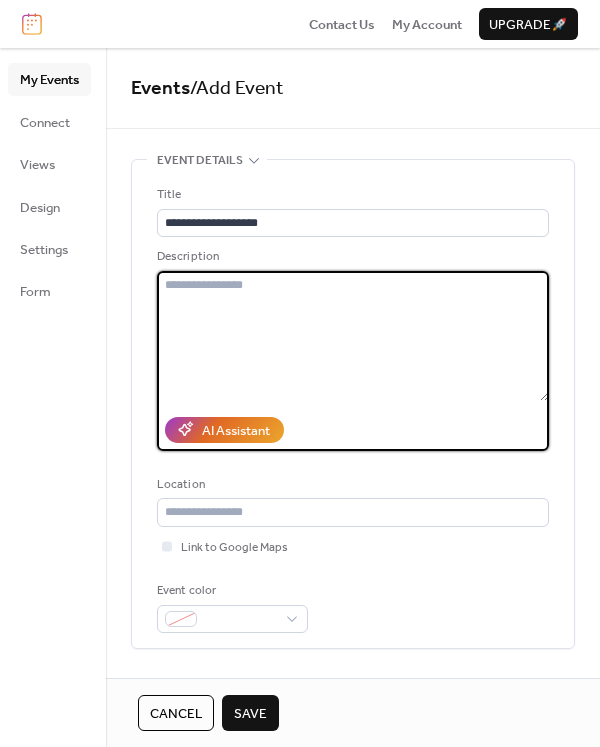 click at bounding box center [353, 336] 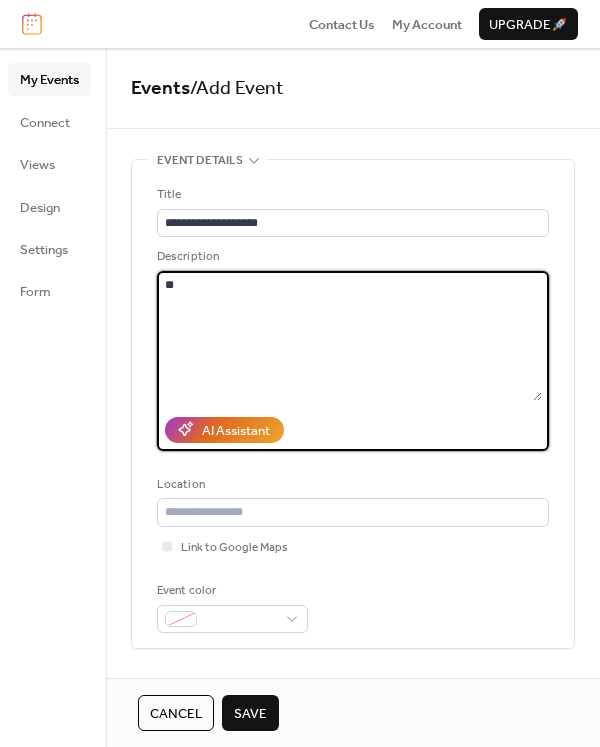 type on "*" 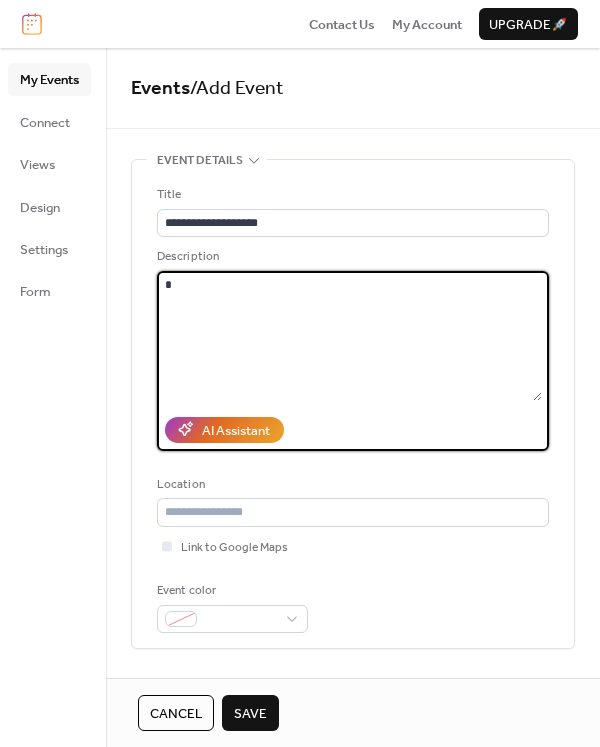 type 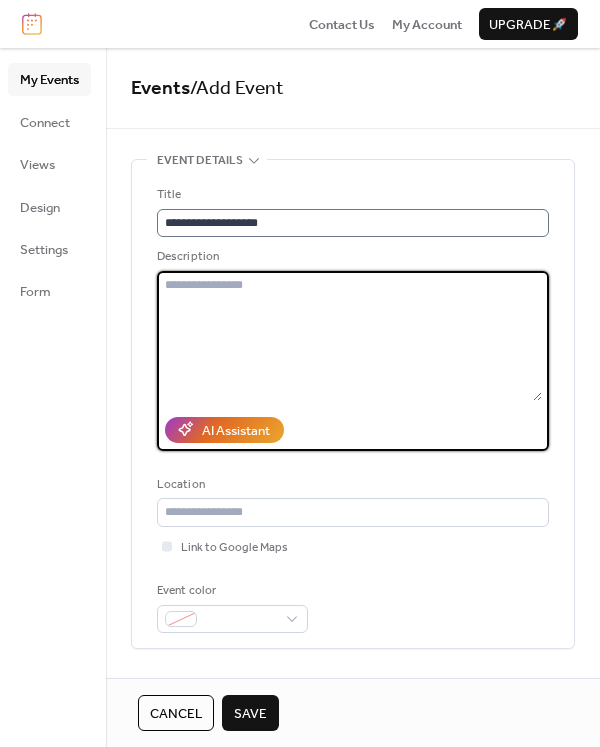 click on "**********" at bounding box center [353, 211] 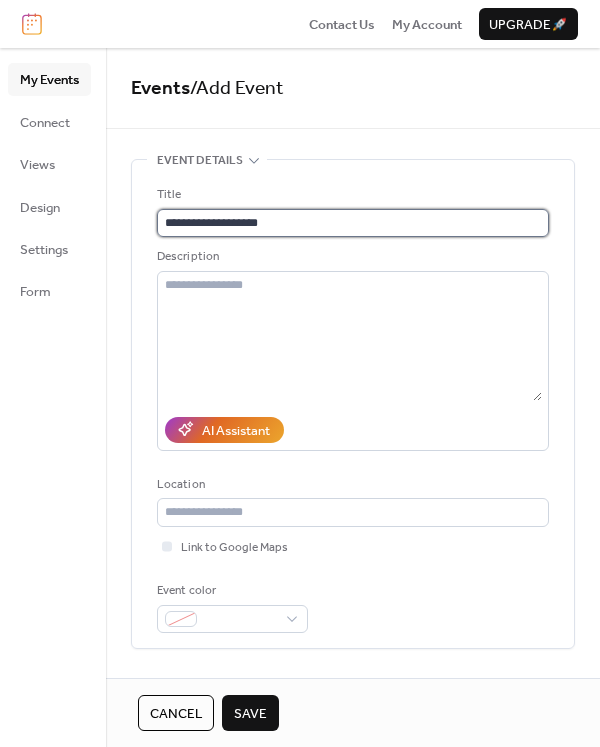 click on "**********" at bounding box center (353, 223) 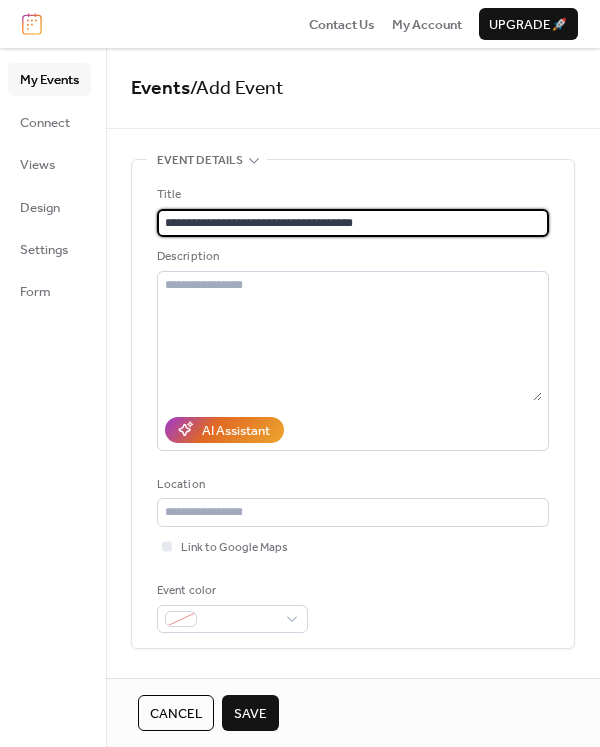 click on "**********" at bounding box center [353, 223] 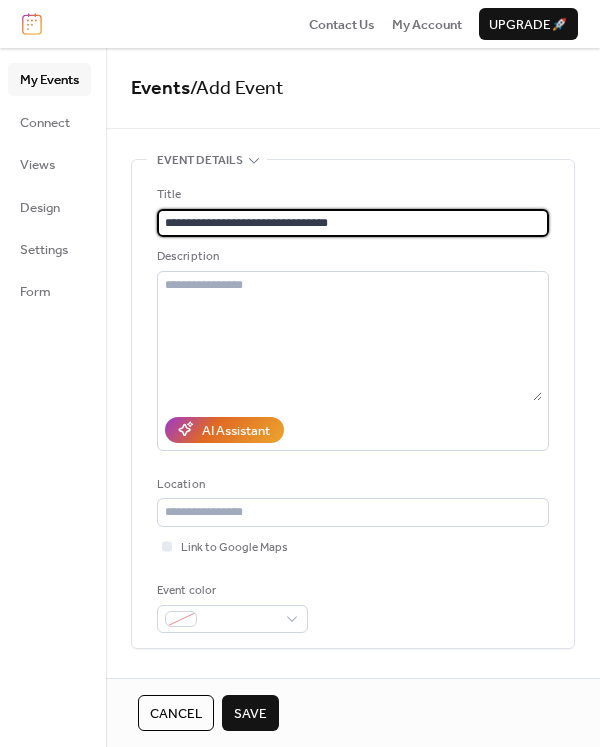 click on "**********" at bounding box center (353, 223) 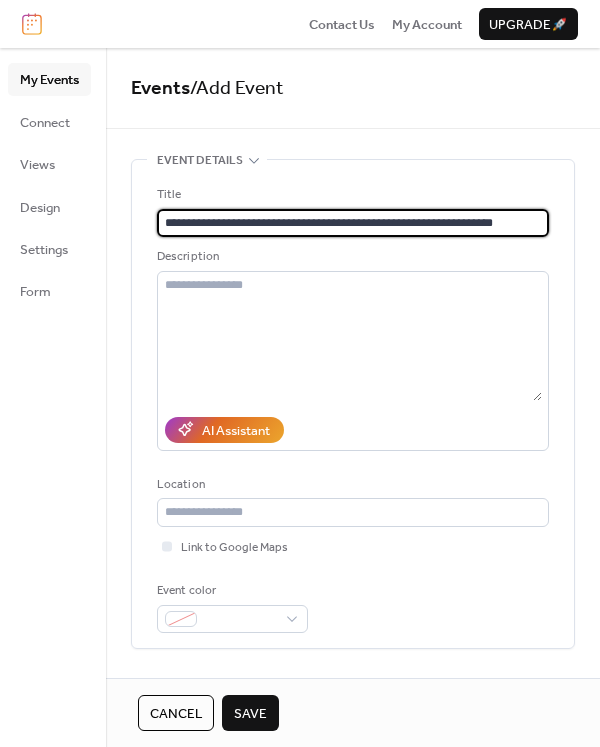 click on "**********" at bounding box center [353, 223] 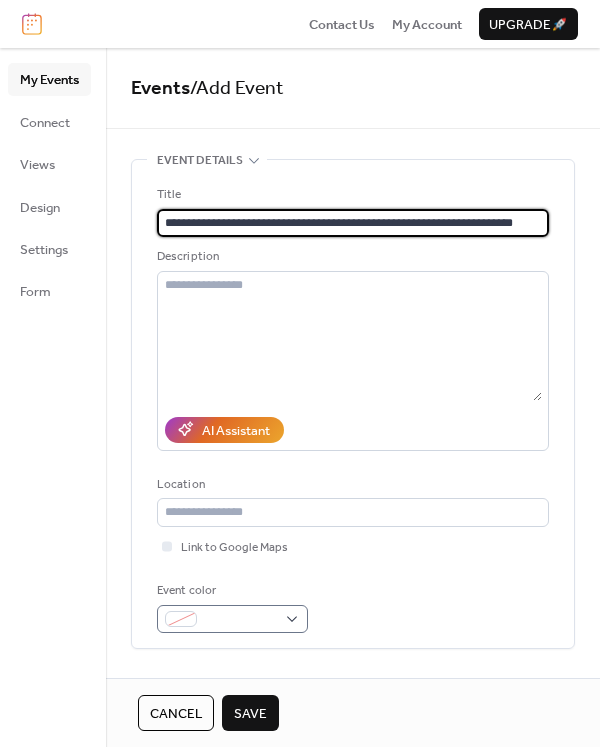 type on "**********" 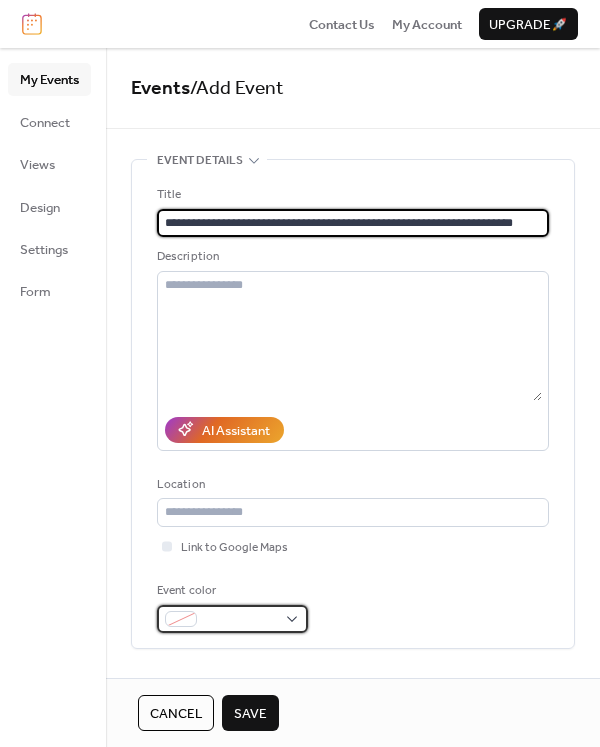click at bounding box center [232, 619] 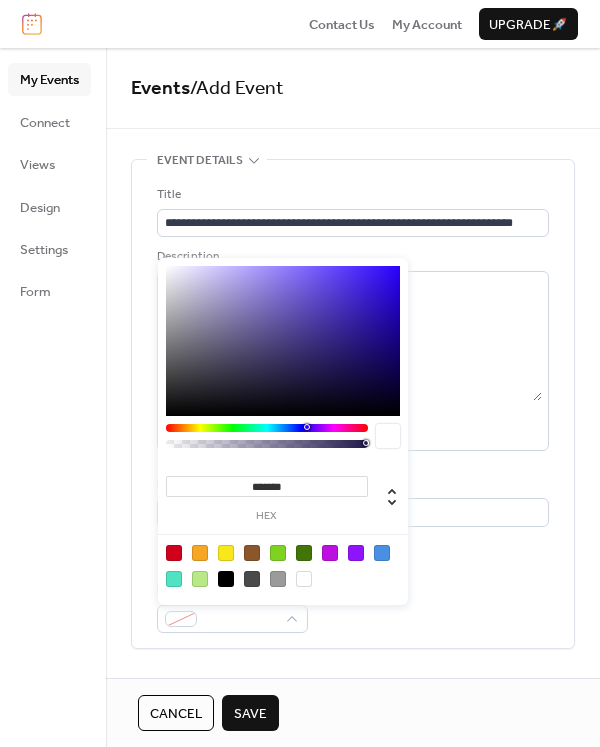 click at bounding box center [174, 579] 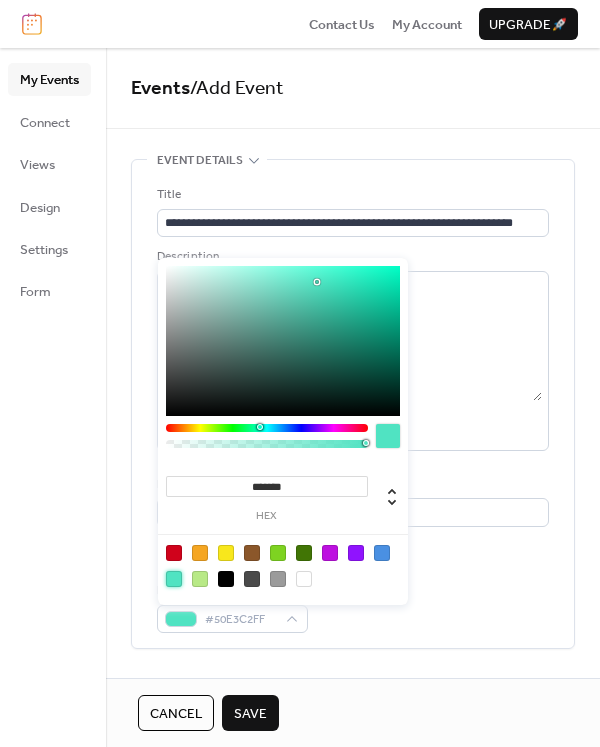 click at bounding box center (283, 565) 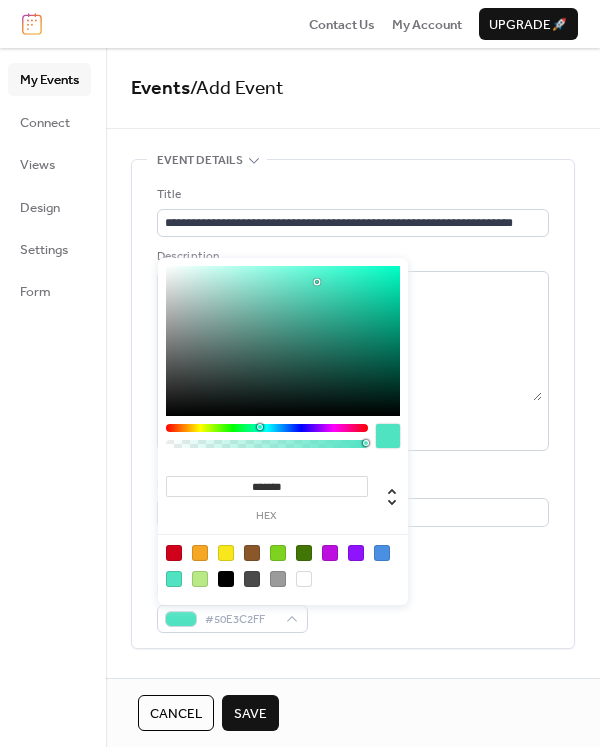 click on "Event color #50E3C2FF" at bounding box center [353, 607] 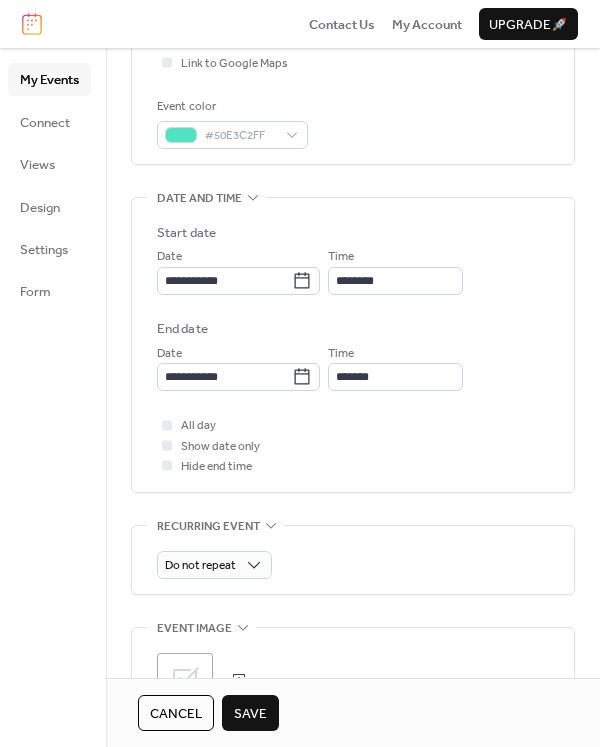 scroll, scrollTop: 500, scrollLeft: 0, axis: vertical 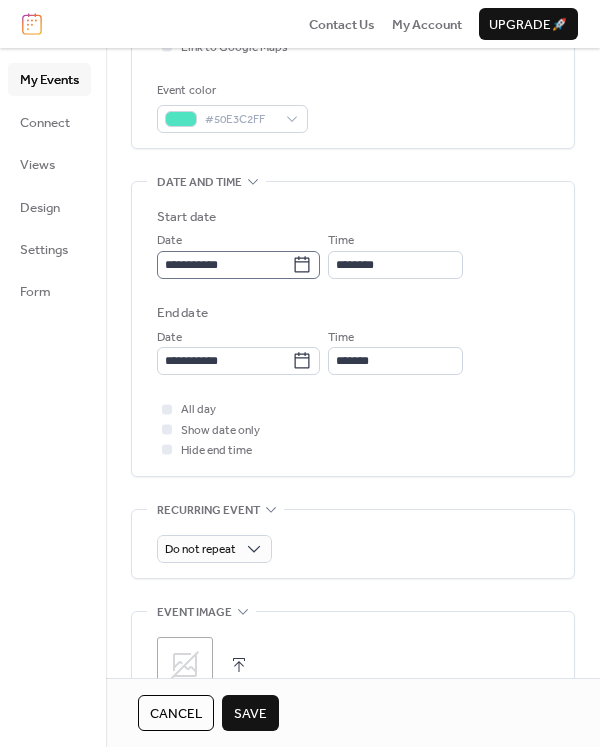 click 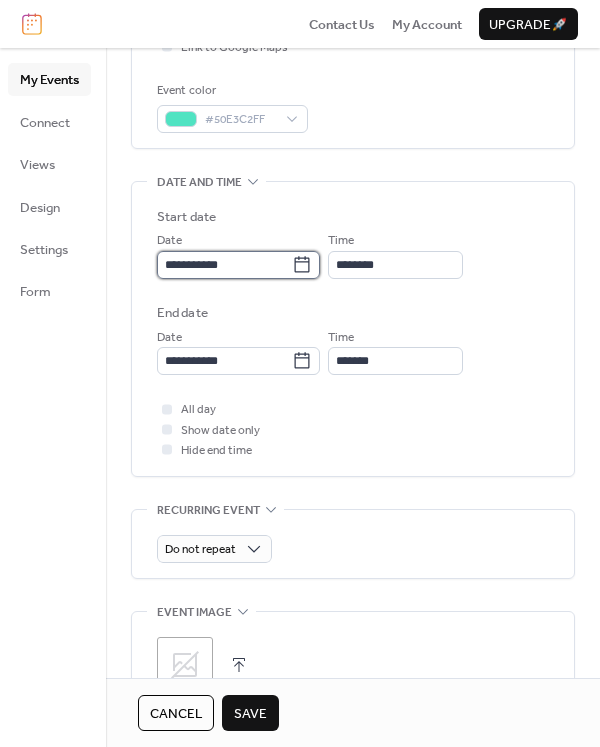 click on "**********" at bounding box center [224, 265] 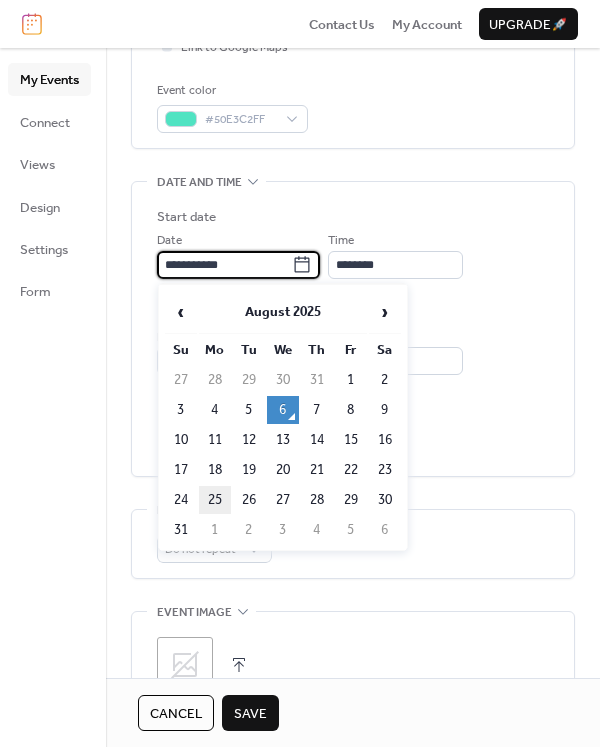 click on "25" at bounding box center (215, 500) 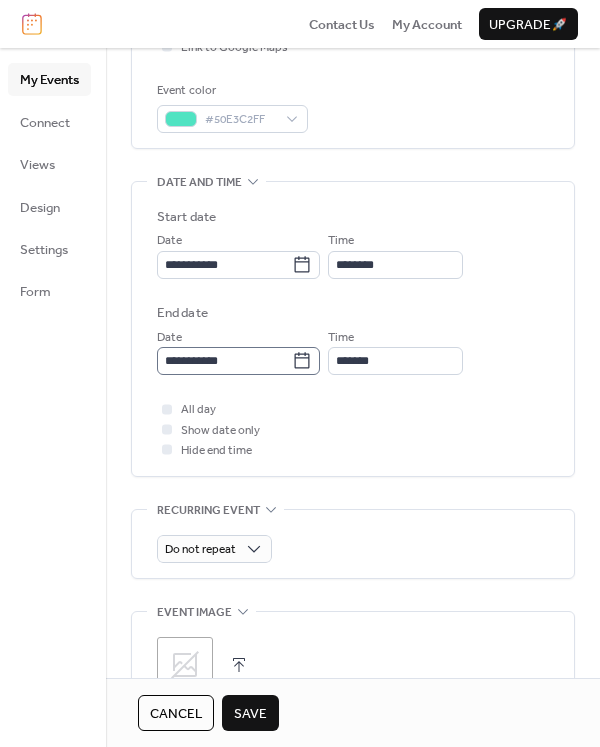 click 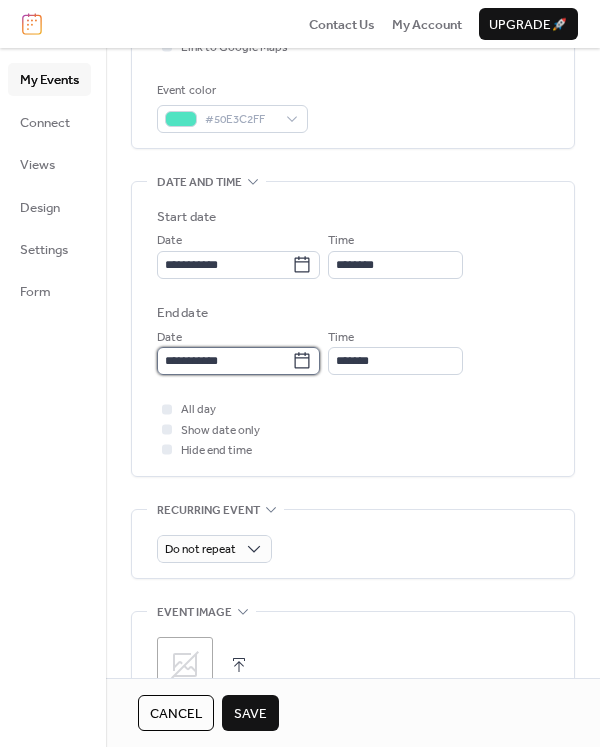 click on "**********" at bounding box center (224, 361) 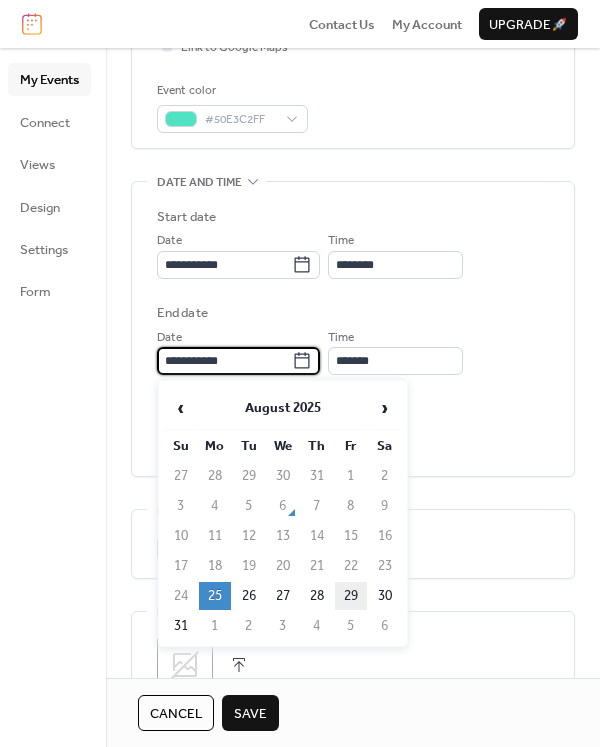 click on "29" at bounding box center (351, 596) 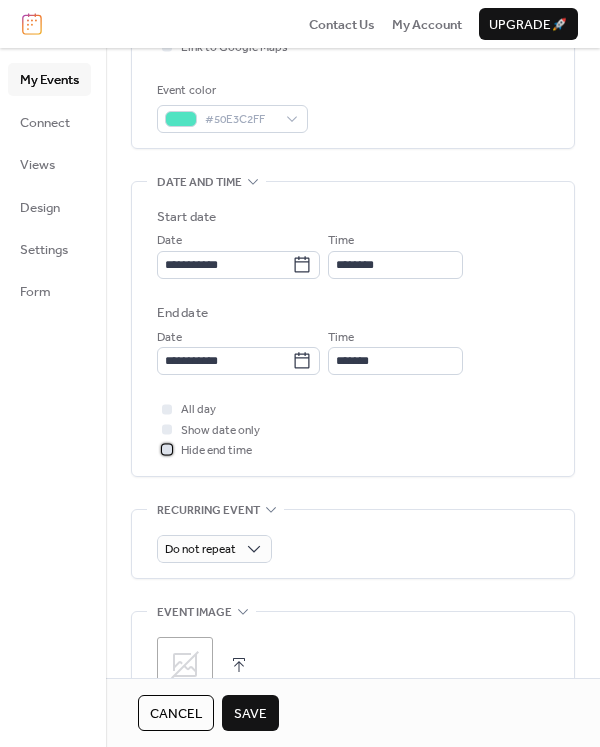 click at bounding box center [167, 450] 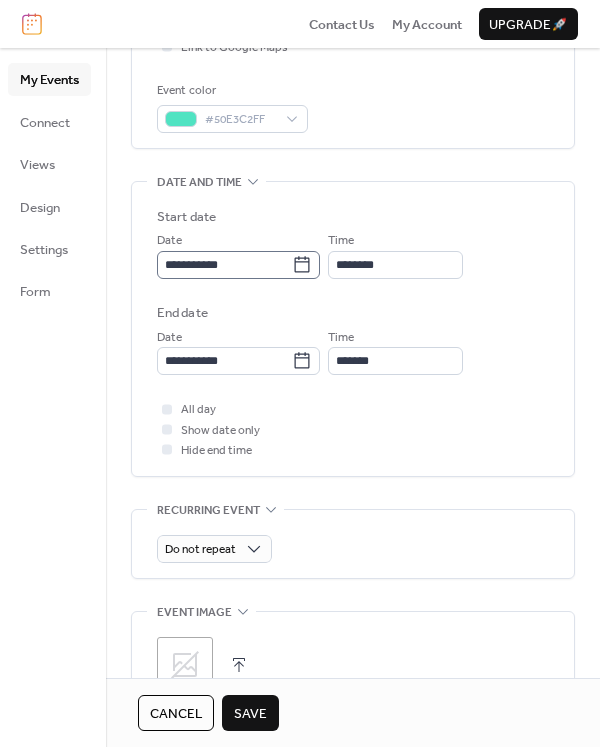 click 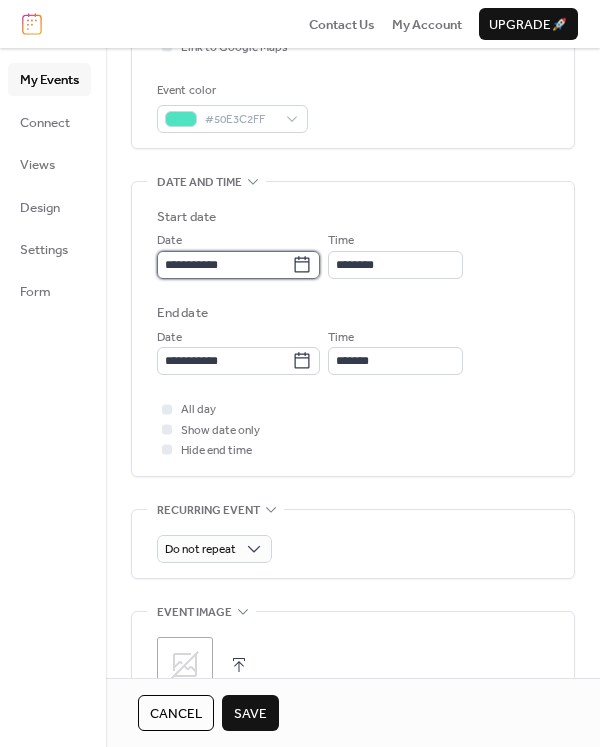 click on "**********" at bounding box center (224, 265) 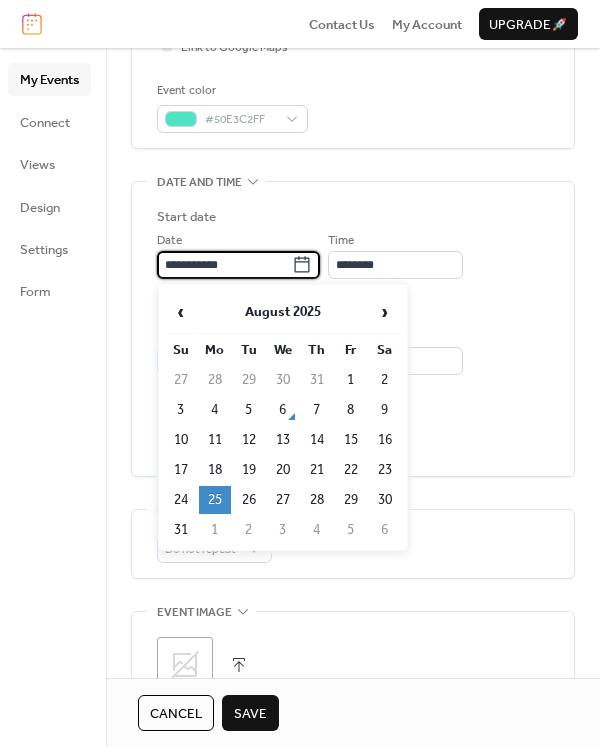 click 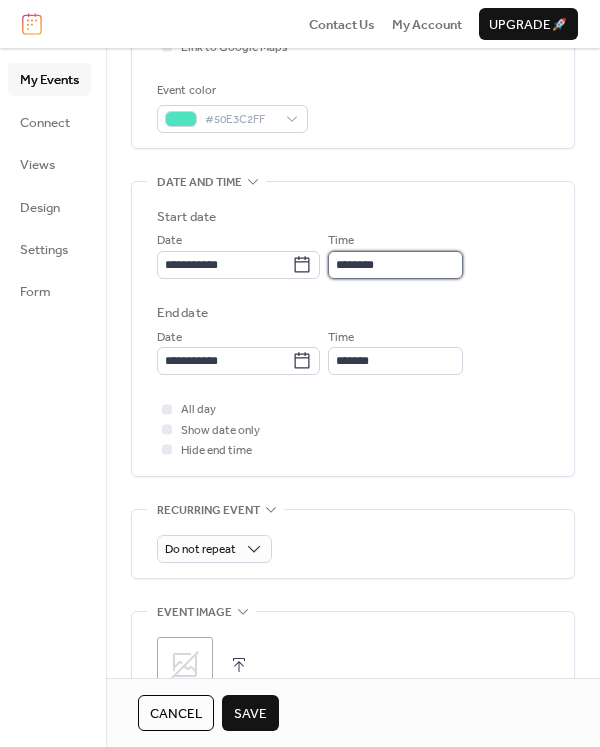 click on "********" at bounding box center (395, 265) 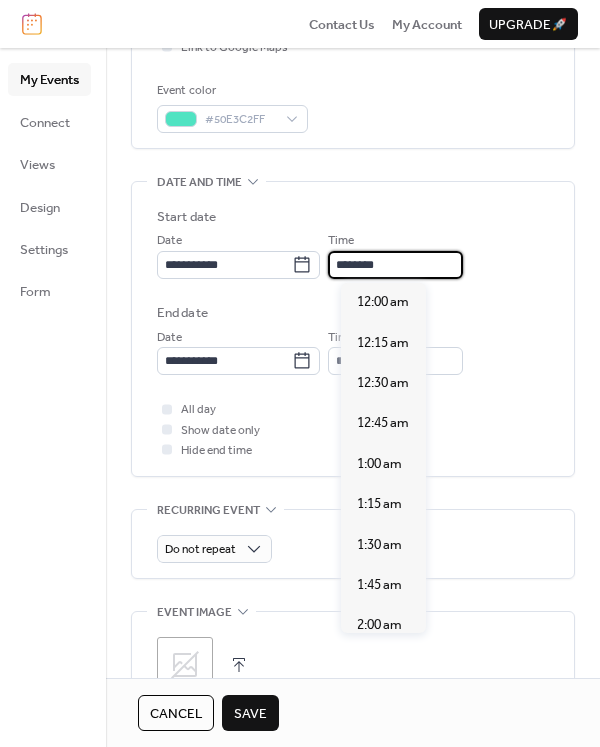 scroll, scrollTop: 1940, scrollLeft: 0, axis: vertical 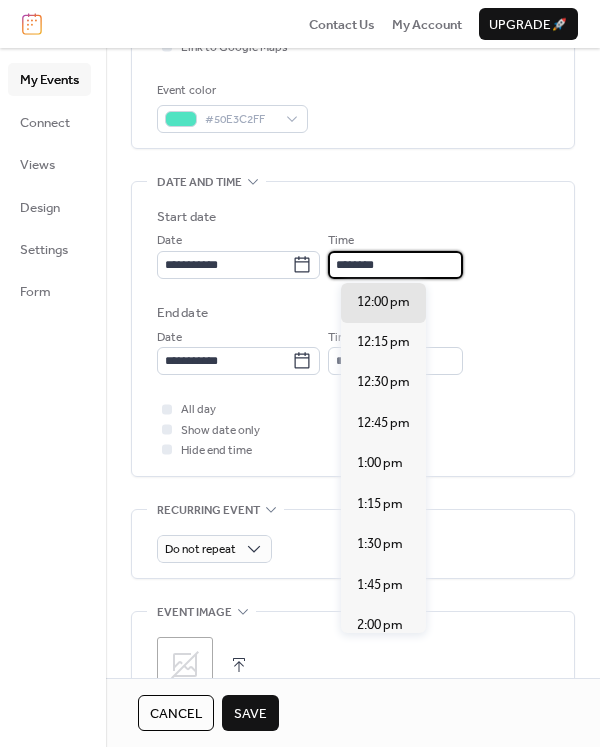 click on "Start date" at bounding box center [353, 217] 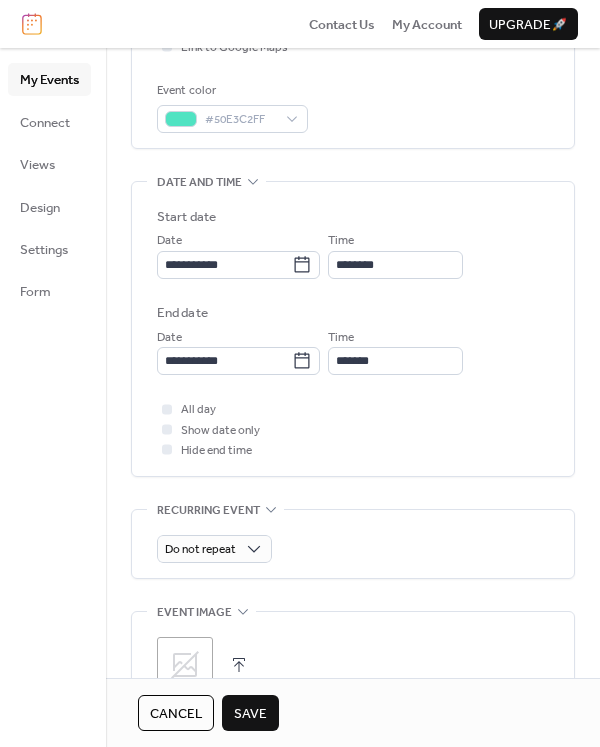 click at bounding box center (167, 409) 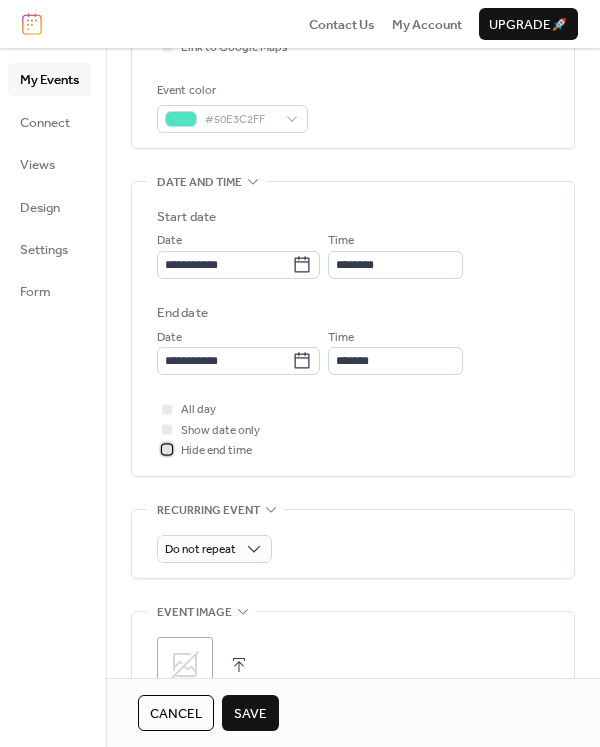 click 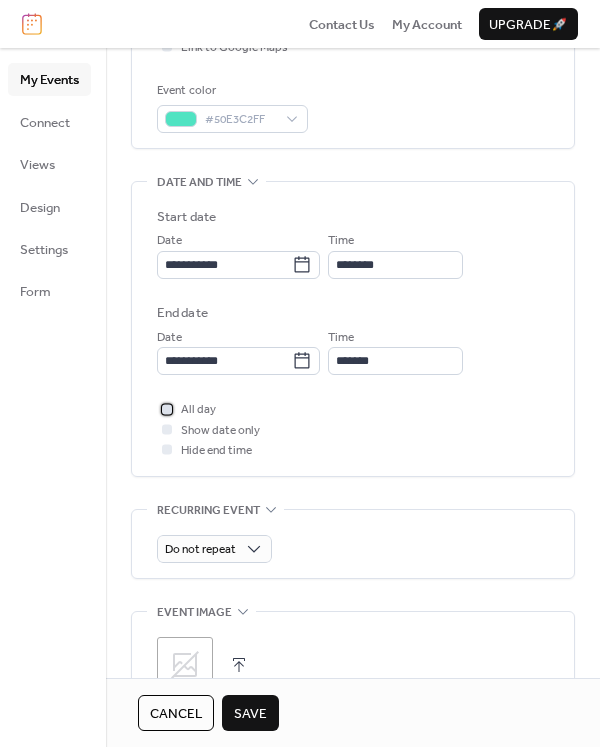 click at bounding box center (167, 409) 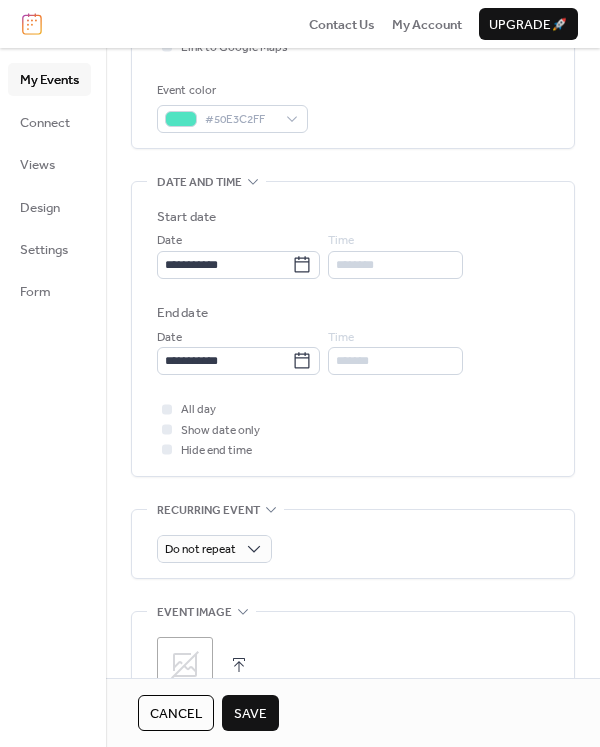 click at bounding box center [167, 450] 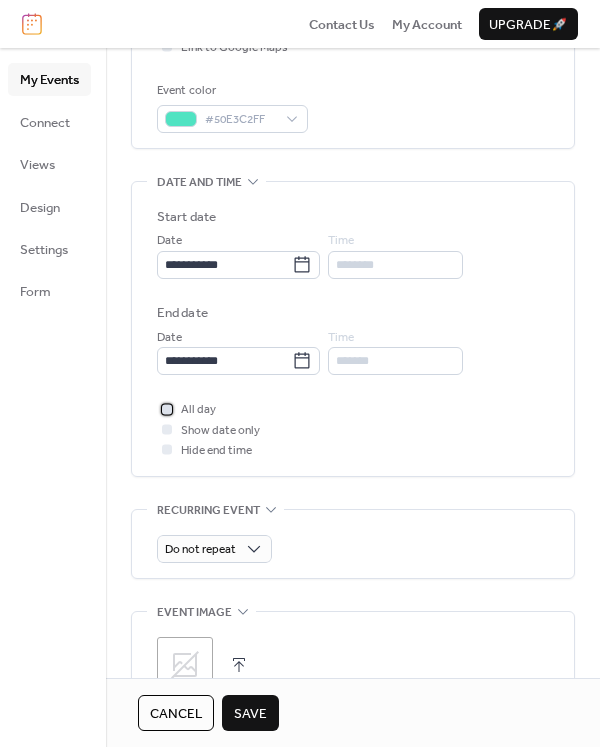 click 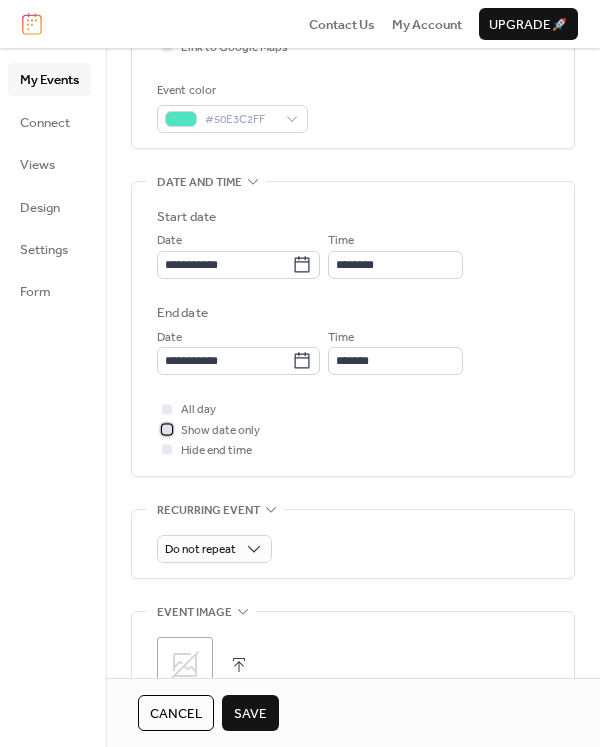 click at bounding box center (167, 429) 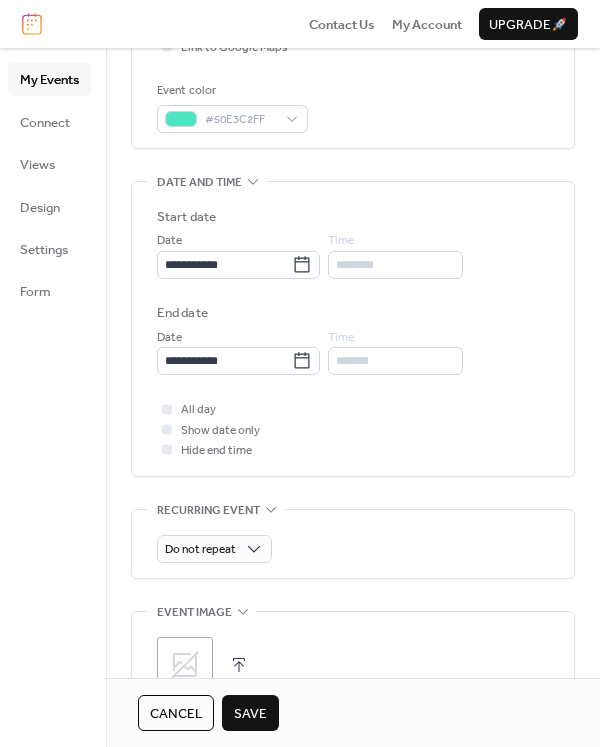 click at bounding box center (167, 409) 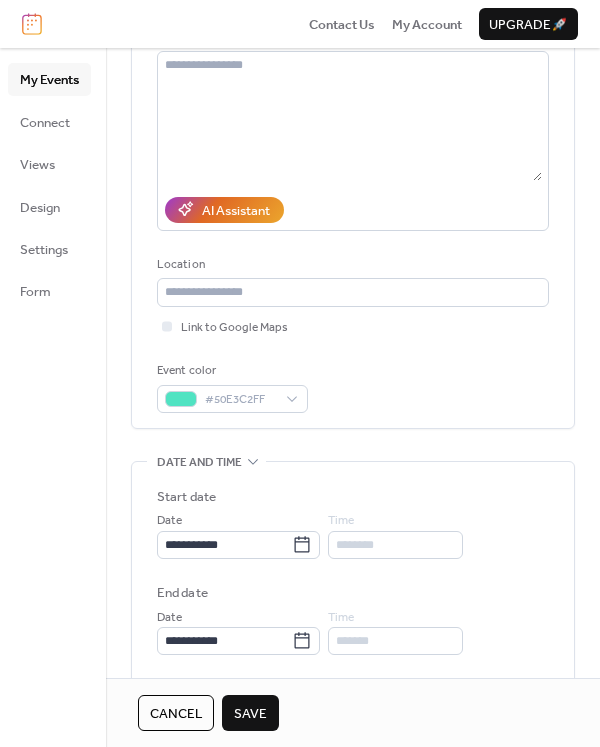 scroll, scrollTop: 400, scrollLeft: 0, axis: vertical 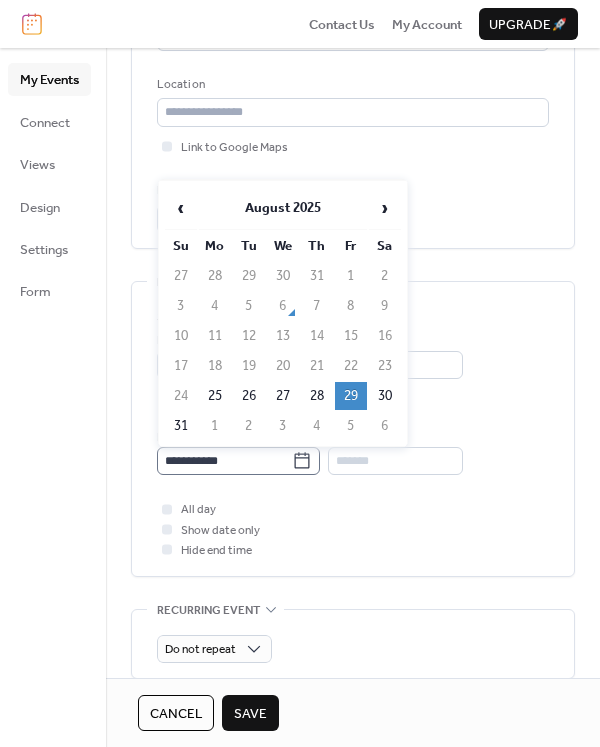click 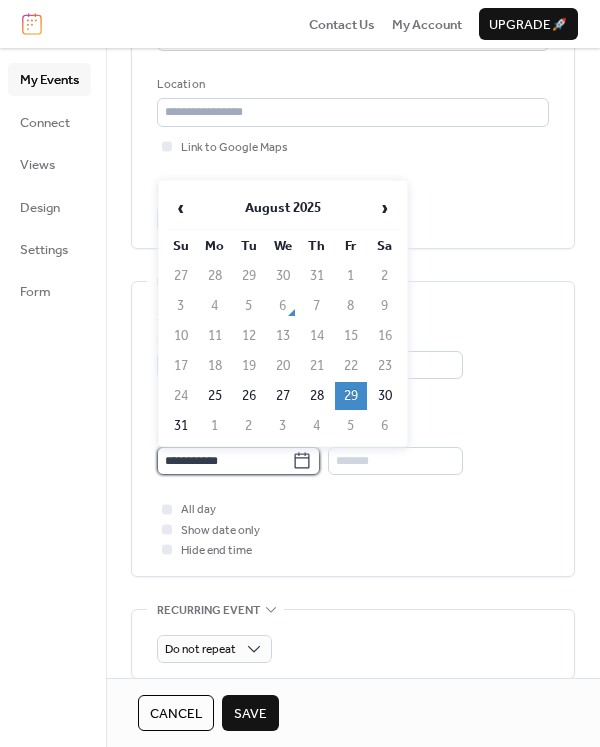 click on "**********" at bounding box center (224, 461) 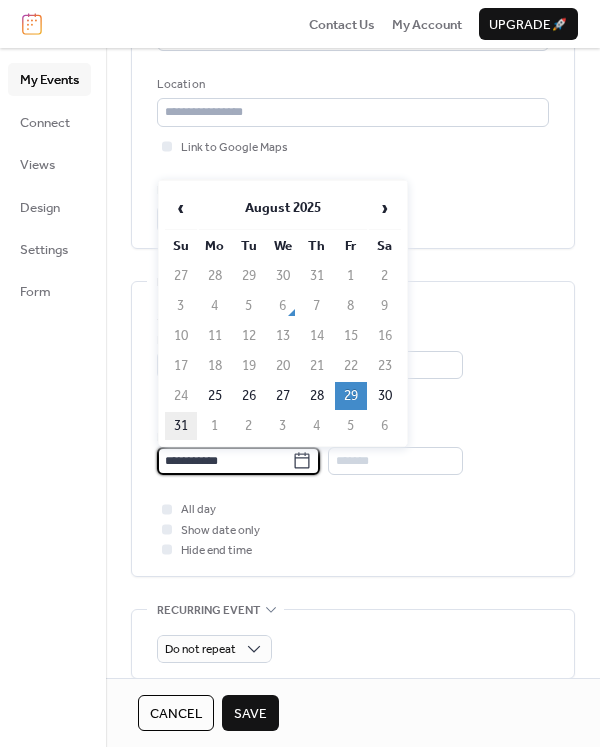 click on "31" at bounding box center (181, 426) 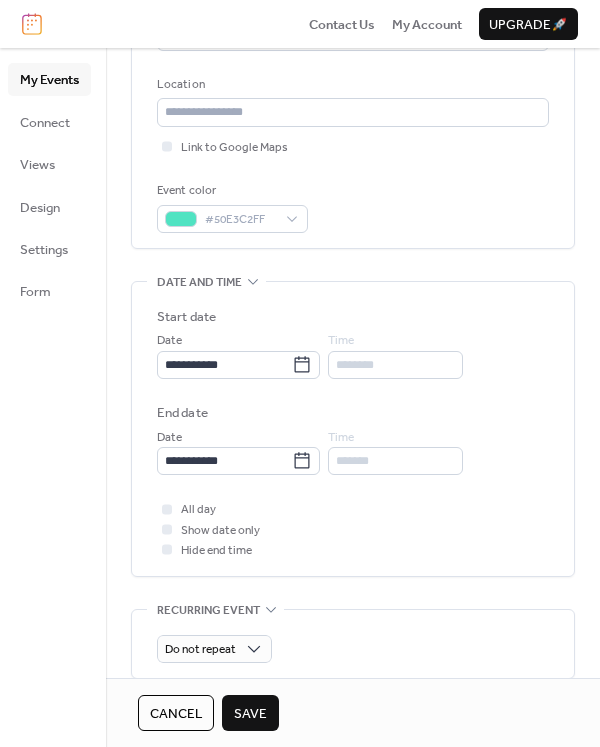 click on "All day Show date only Hide end time" at bounding box center (353, 529) 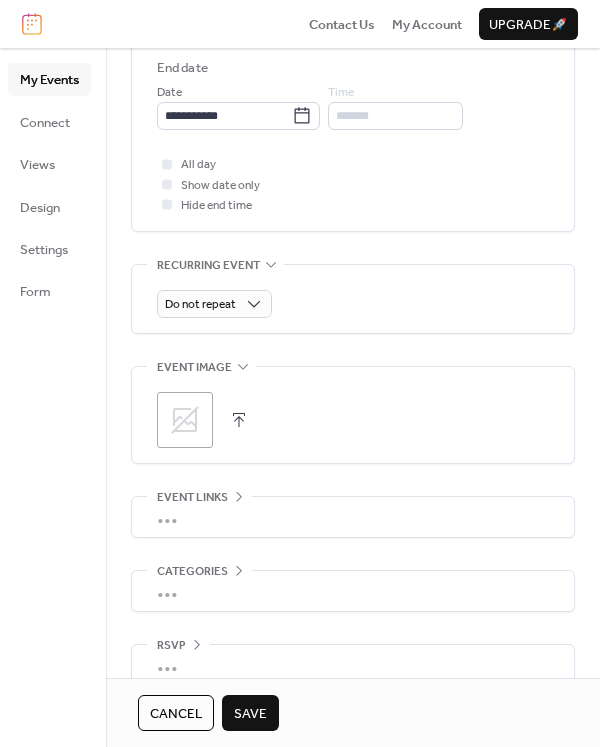 scroll, scrollTop: 773, scrollLeft: 0, axis: vertical 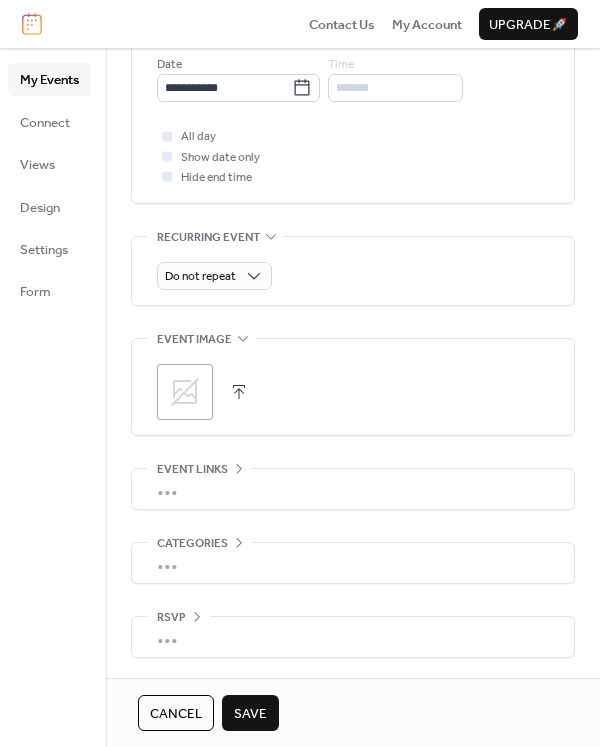click on "Save" at bounding box center [250, 714] 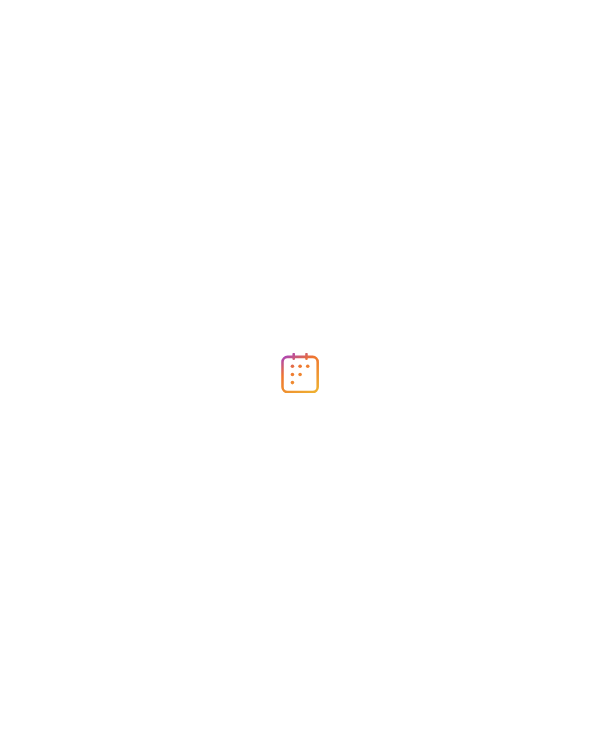 scroll, scrollTop: 0, scrollLeft: 0, axis: both 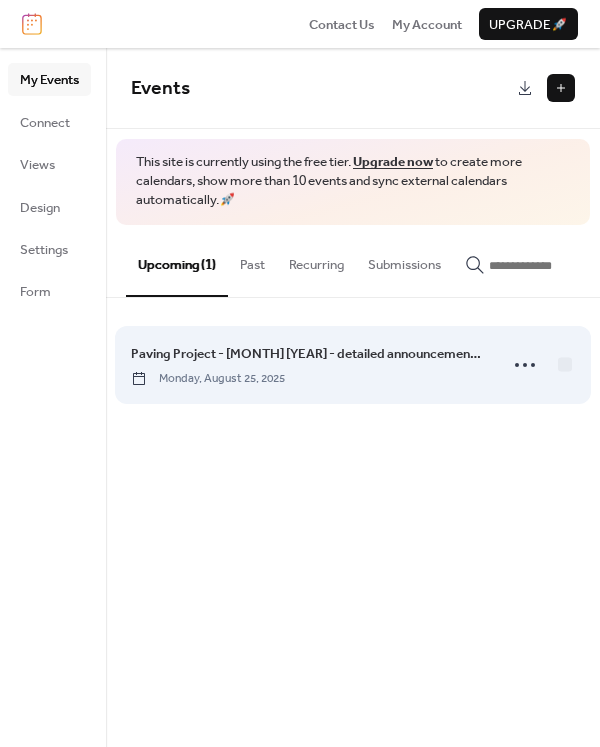 click on "Paving Project - [MONTH] [YEAR] - detailed announcement coming soon!" at bounding box center (308, 354) 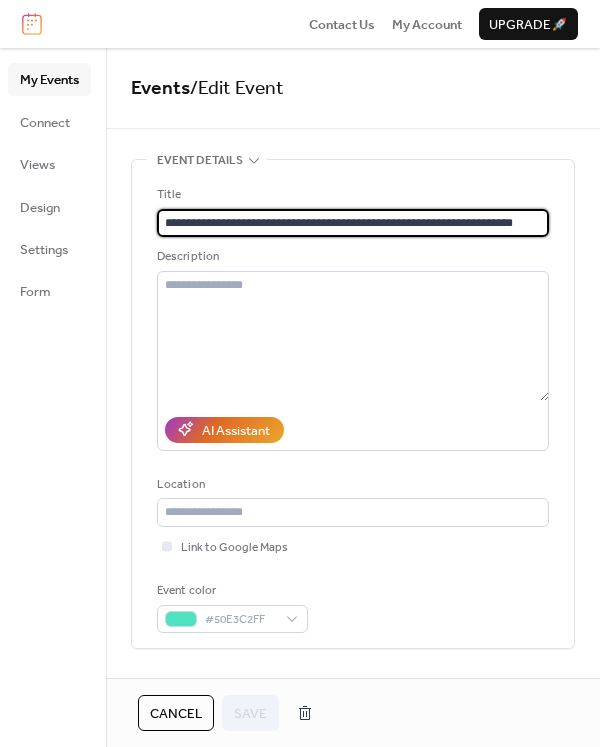 scroll, scrollTop: 0, scrollLeft: 2, axis: horizontal 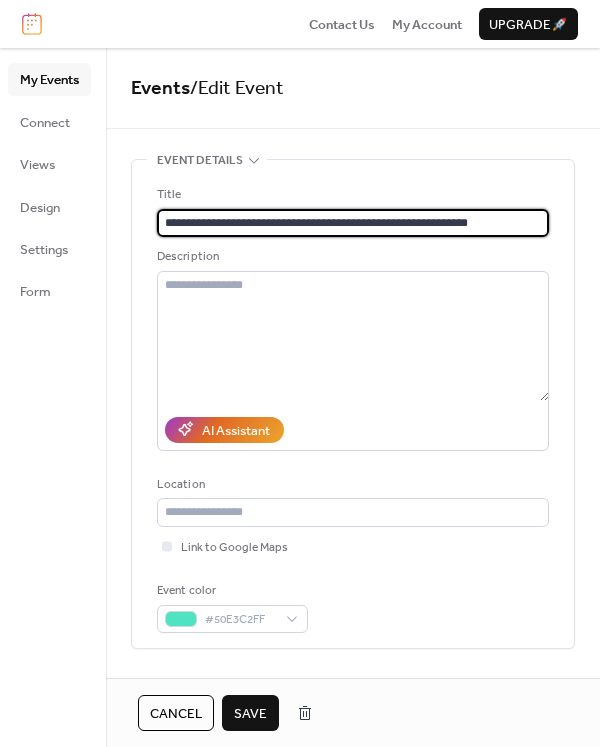 type on "**********" 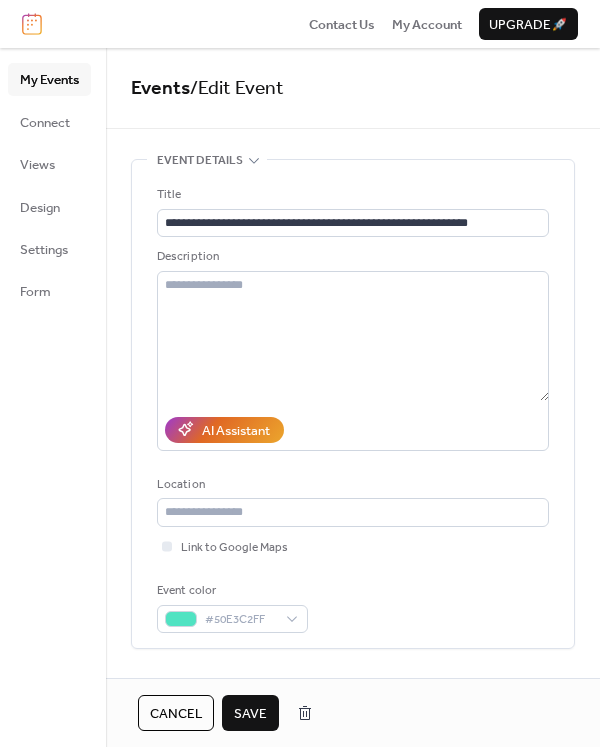 click on "Save" at bounding box center (250, 714) 